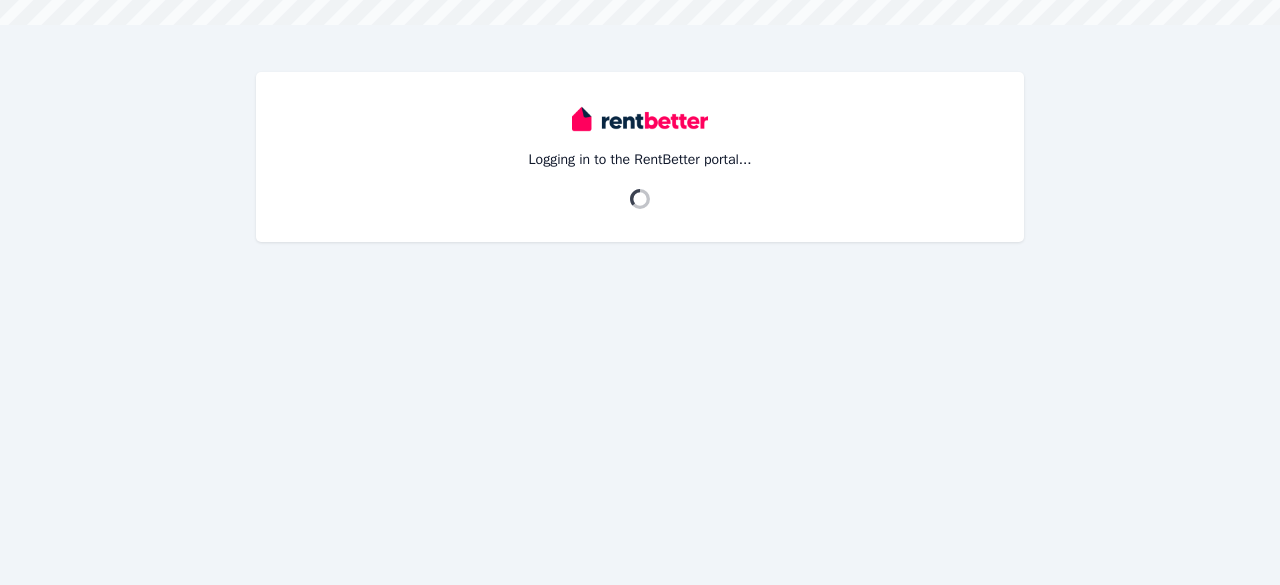scroll, scrollTop: 0, scrollLeft: 0, axis: both 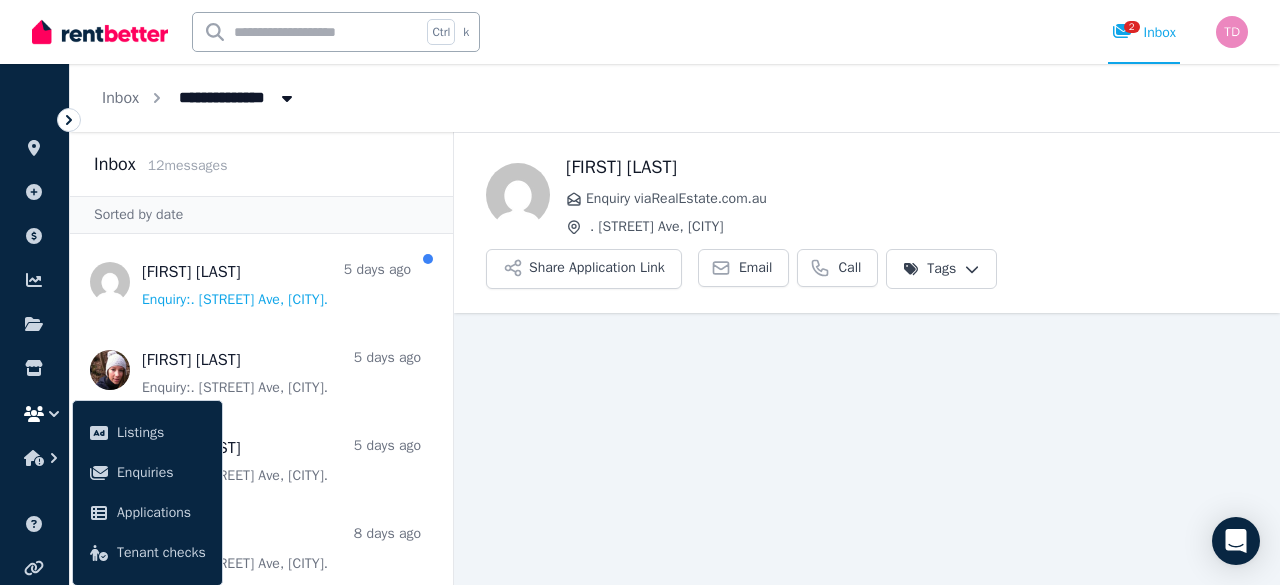 click on "Back [FIRST] [LAST] Enquiry via . [STREET] Ave, [CITY] Share Application Link Email Call Tags" at bounding box center (867, 358) 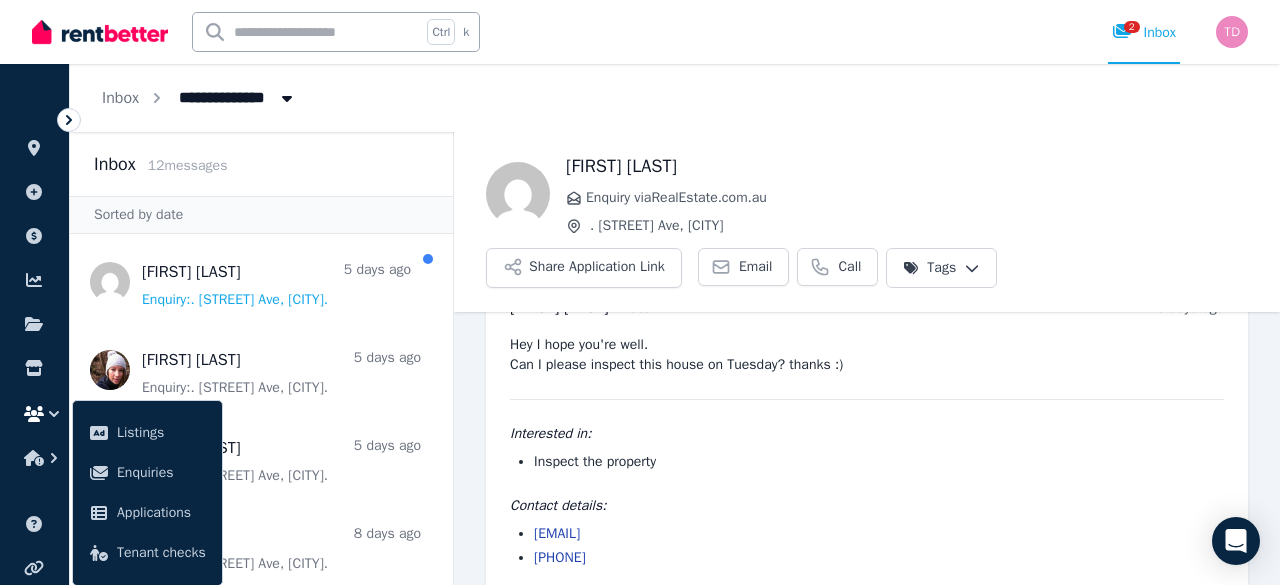 scroll, scrollTop: 80, scrollLeft: 0, axis: vertical 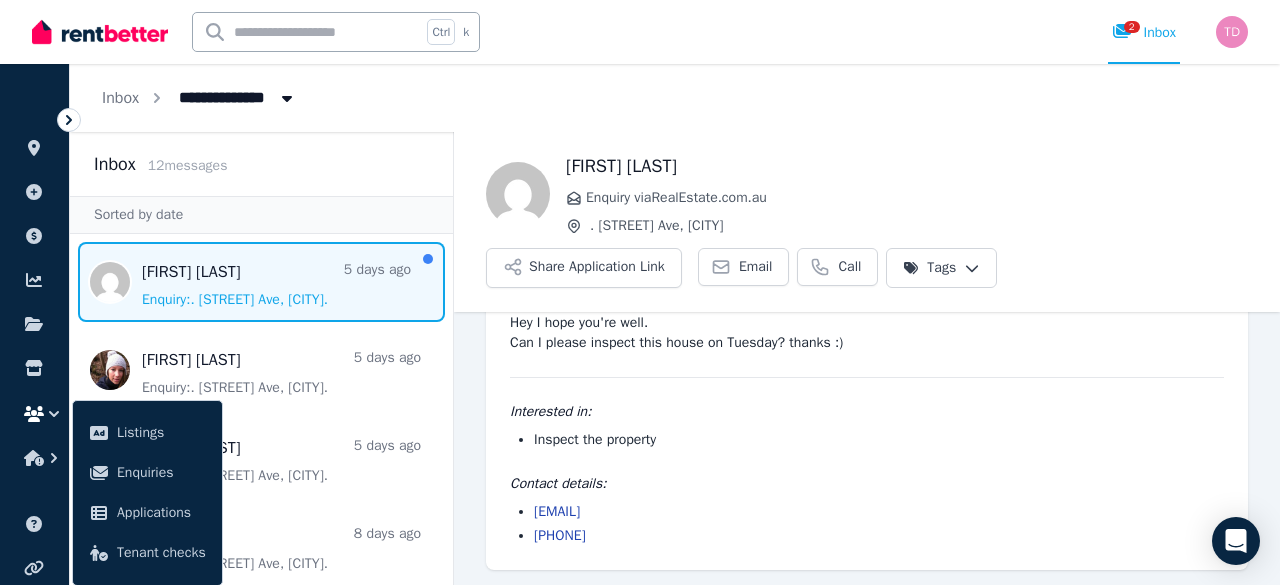 click at bounding box center (261, 282) 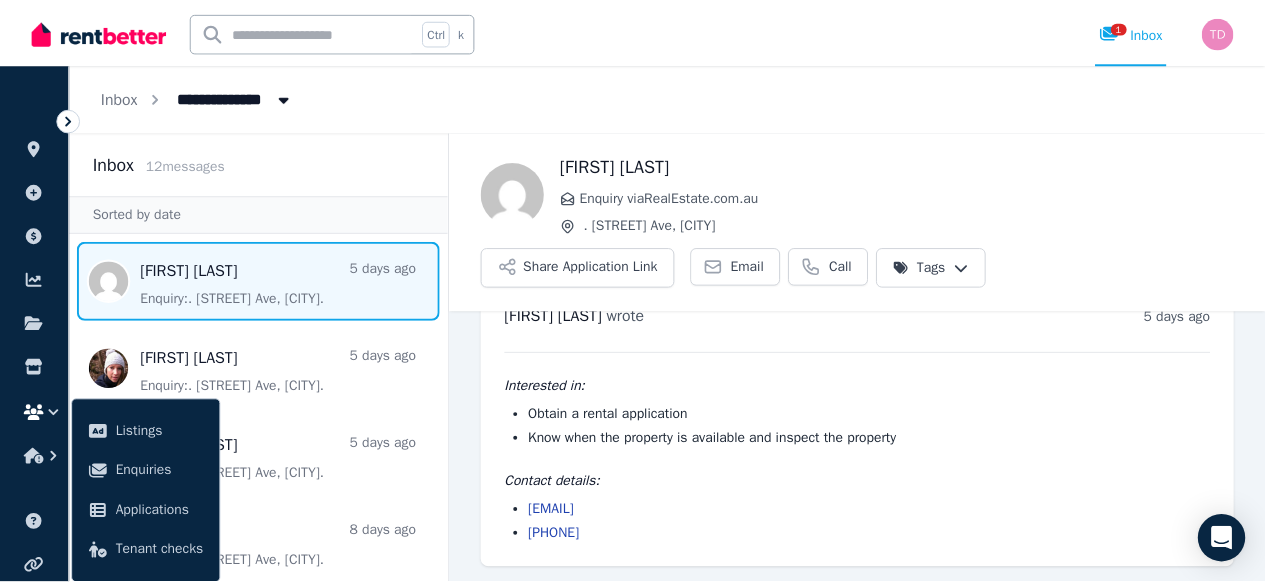 scroll, scrollTop: 0, scrollLeft: 0, axis: both 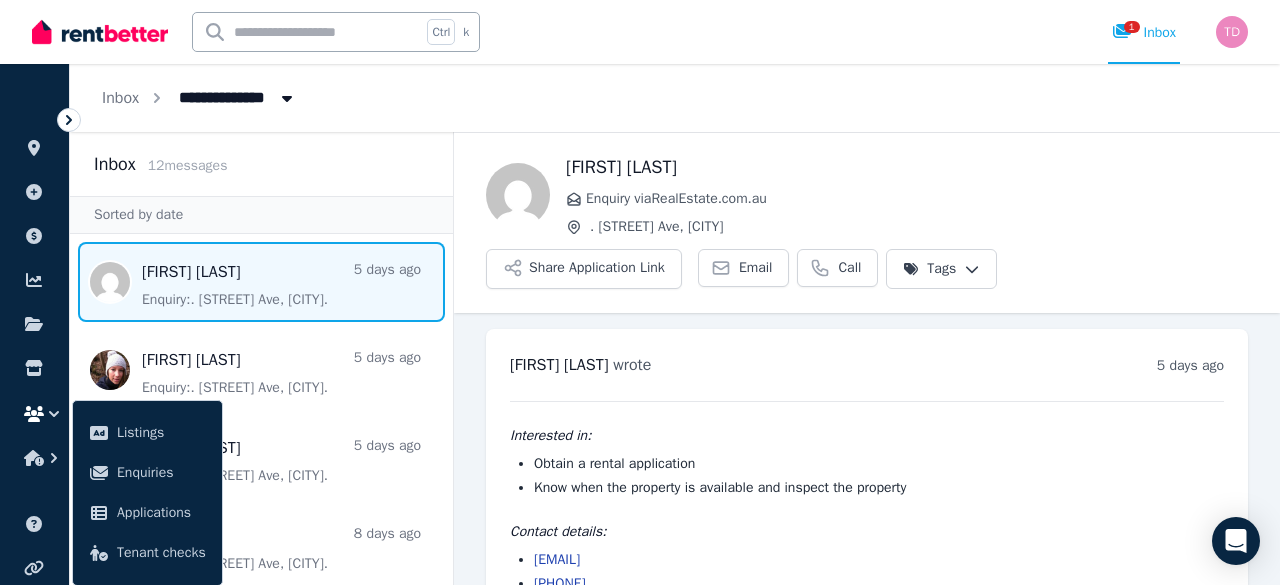 click on "Inbox 12  message s" at bounding box center (261, 164) 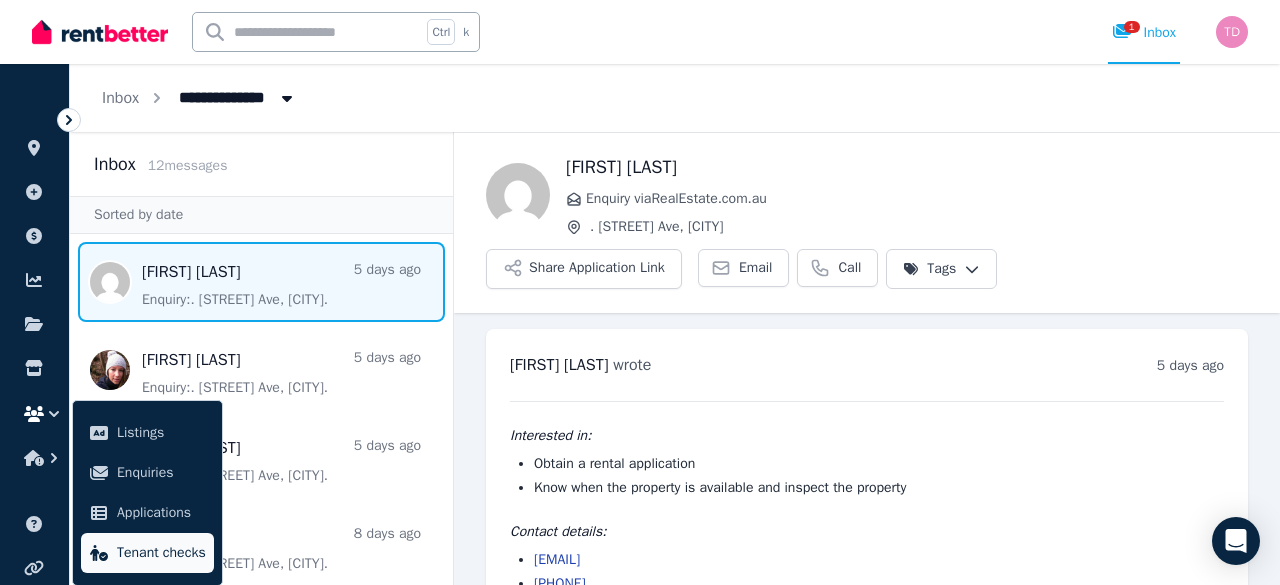 click on "Tenant checks" at bounding box center (161, 553) 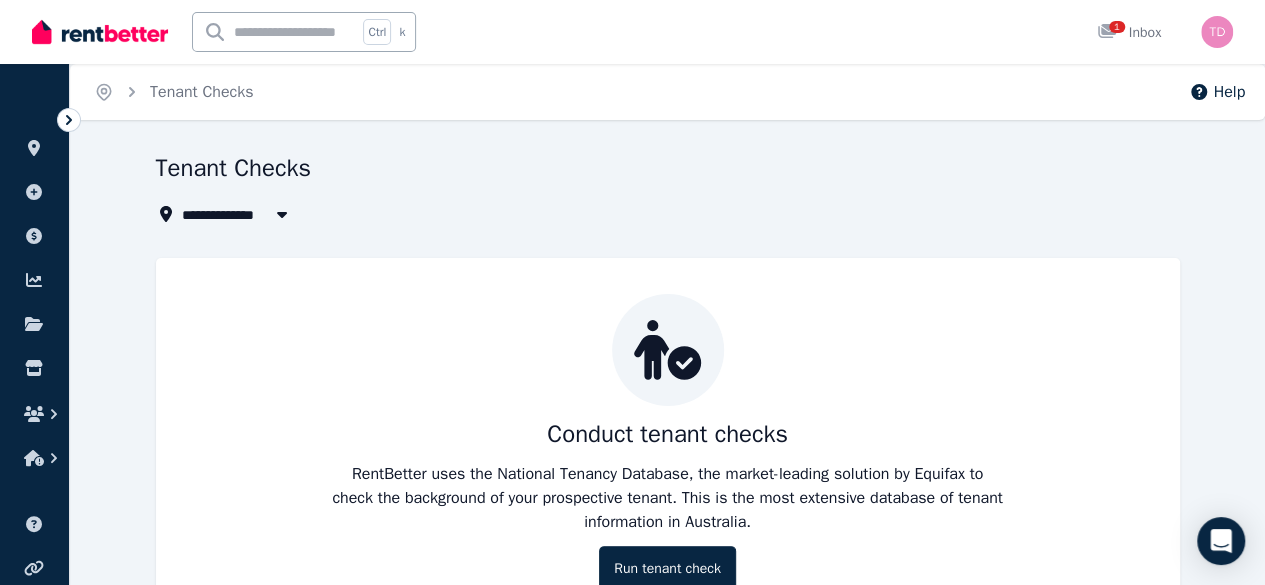 scroll, scrollTop: 78, scrollLeft: 0, axis: vertical 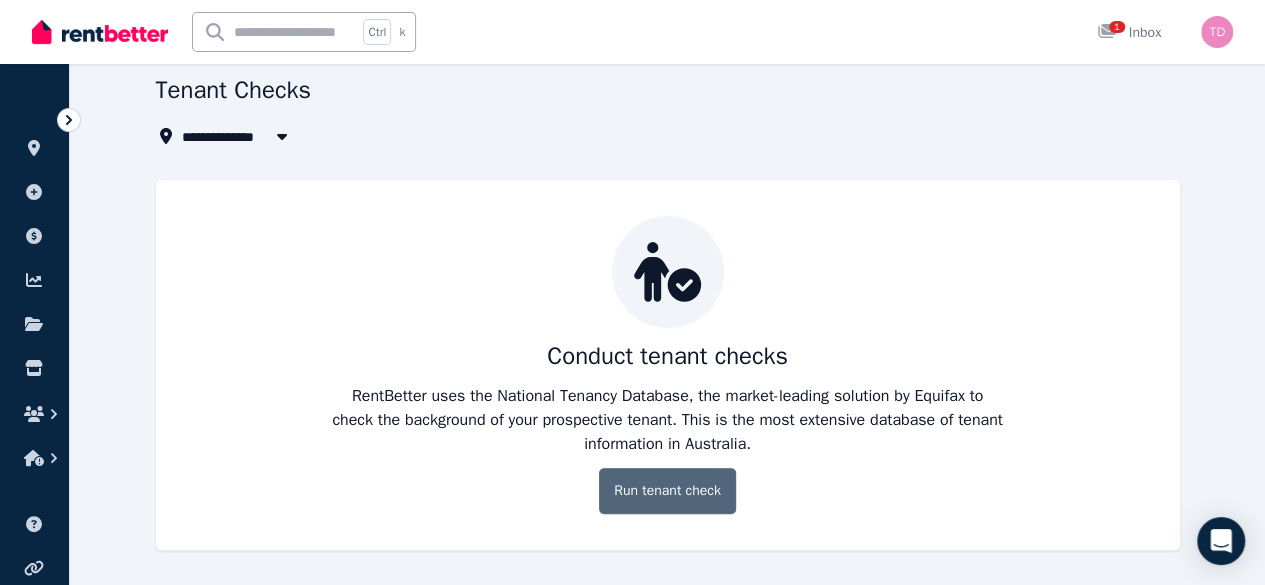 click on "Run tenant check" at bounding box center (667, 491) 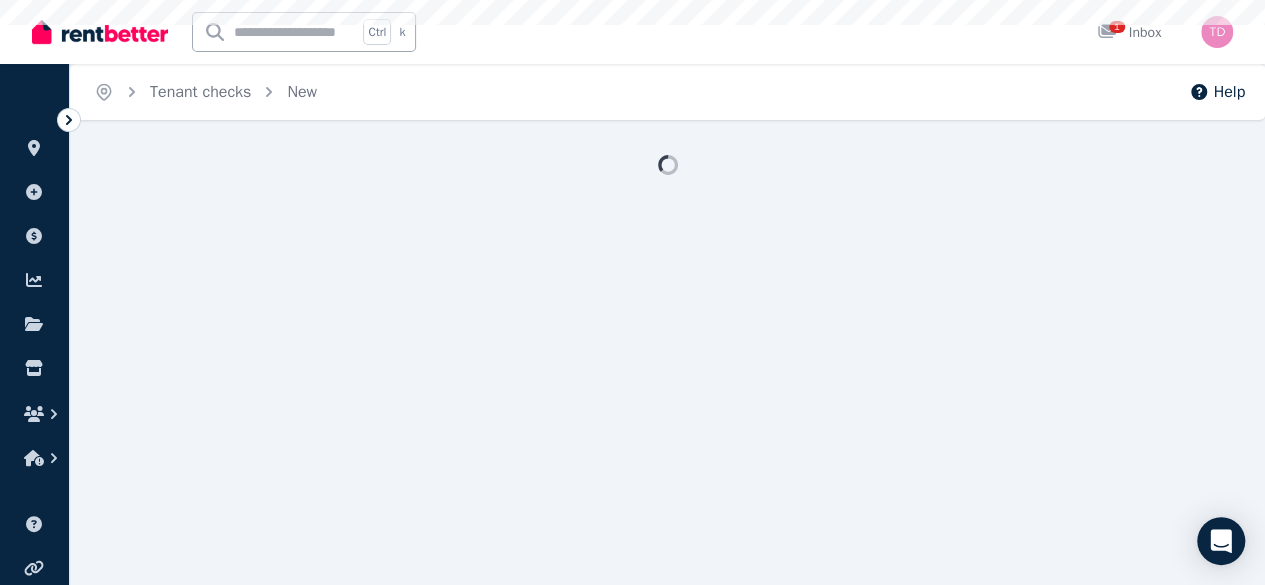 scroll, scrollTop: 0, scrollLeft: 0, axis: both 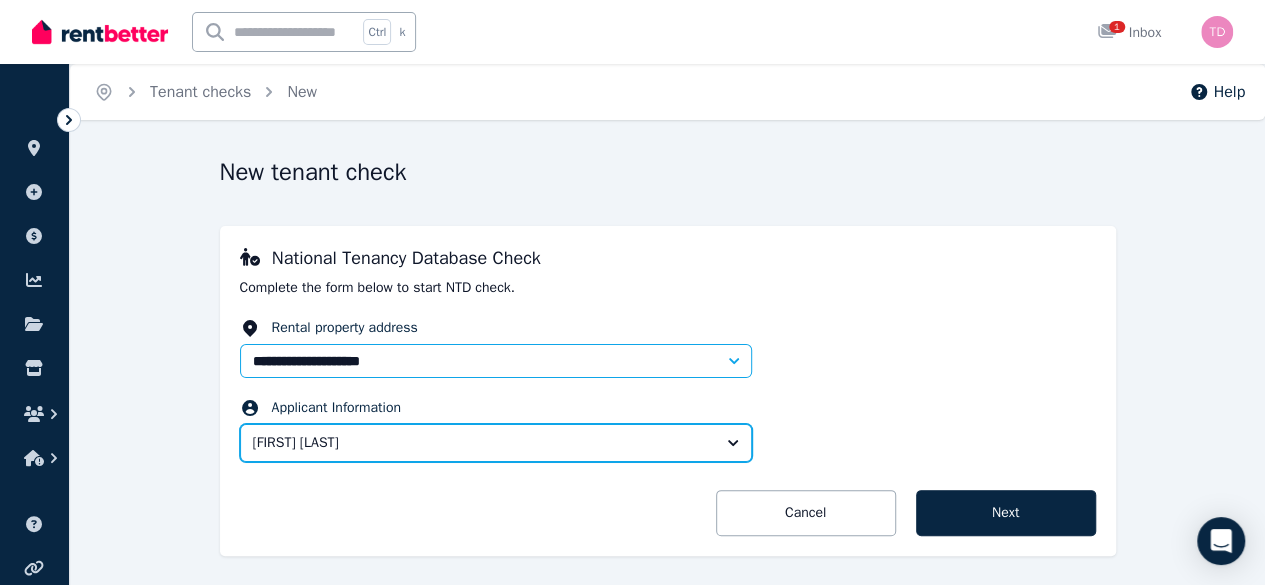 click on "[FIRST] [LAST]" at bounding box center (482, 443) 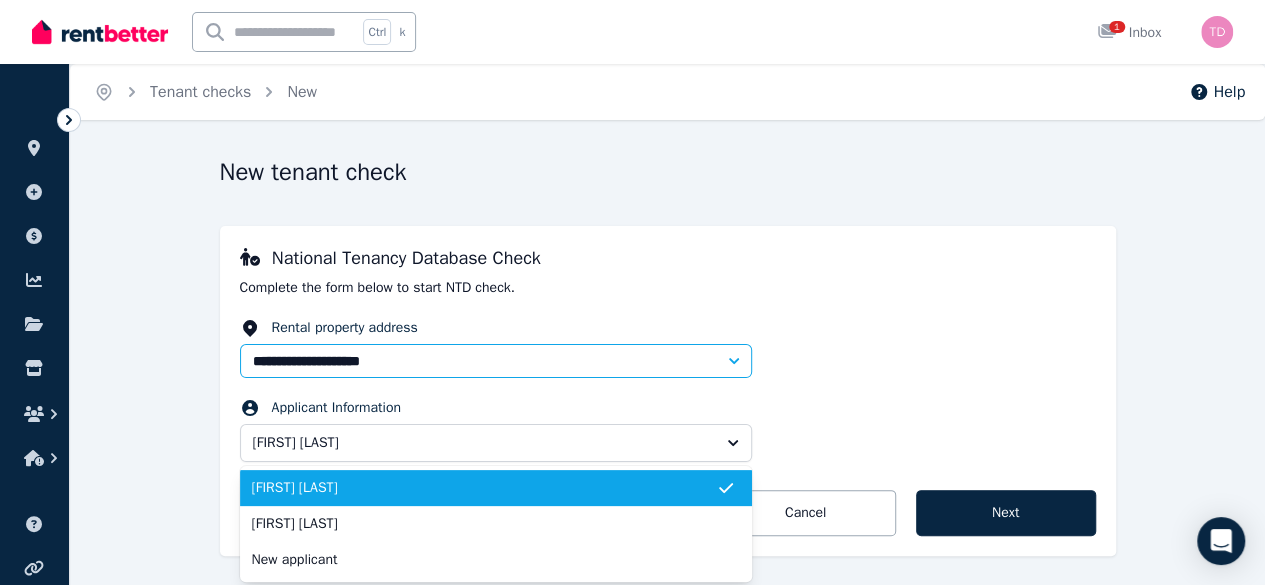 scroll, scrollTop: 61, scrollLeft: 0, axis: vertical 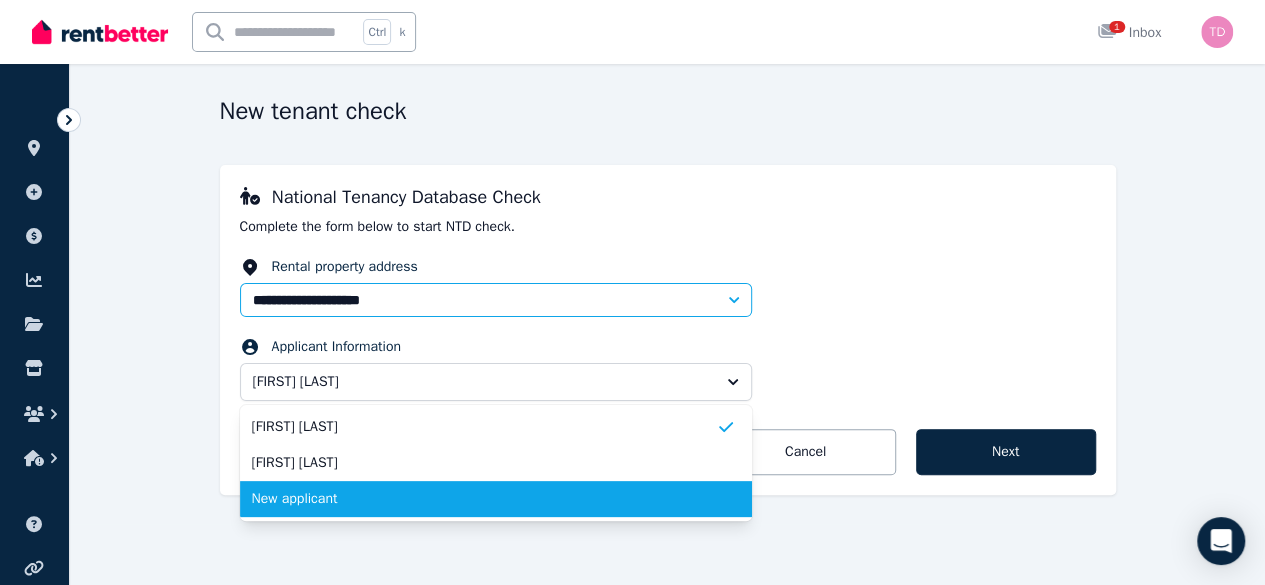 click on "New applicant" at bounding box center [484, 499] 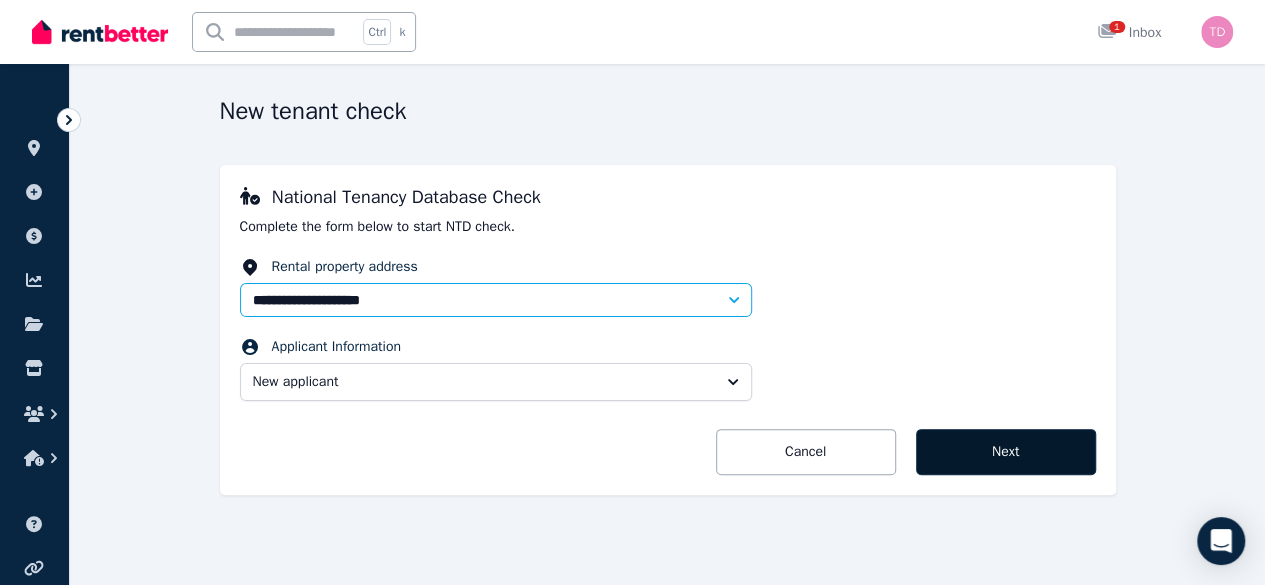 click on "Next" at bounding box center [1006, 452] 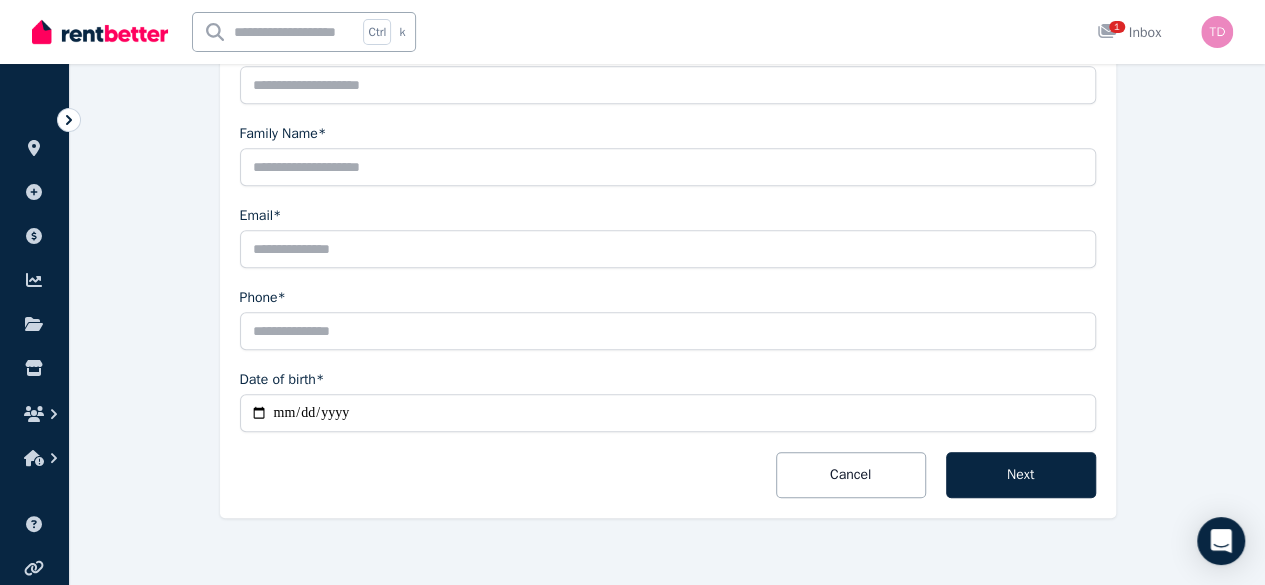 scroll, scrollTop: 272, scrollLeft: 0, axis: vertical 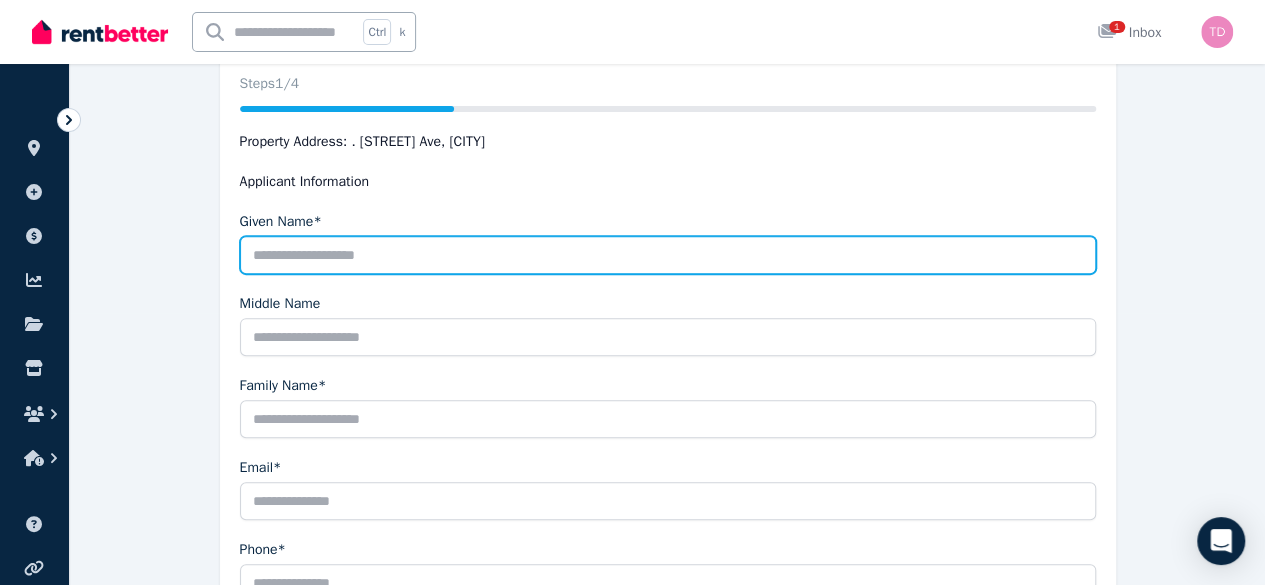 click on "Given Name*" at bounding box center [668, 255] 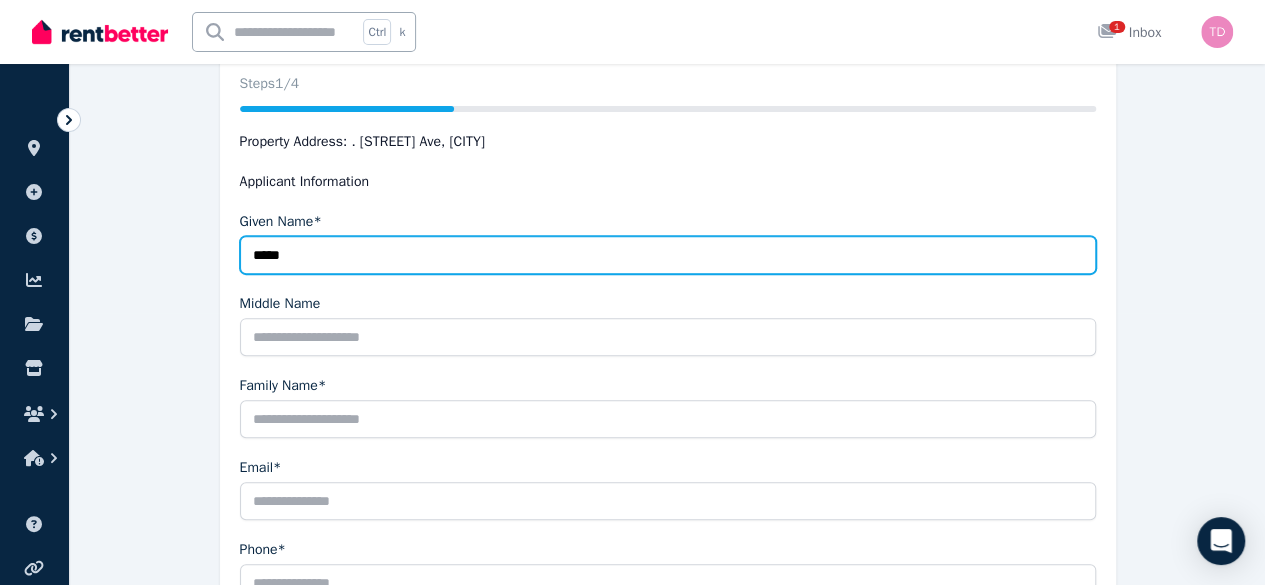 type on "*****" 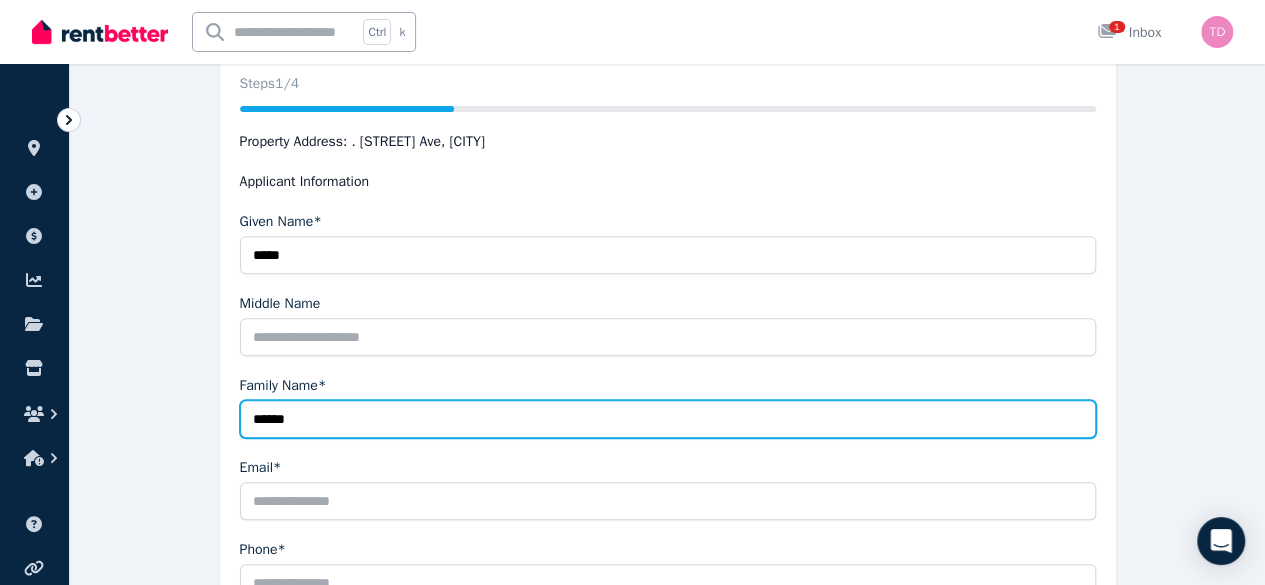 type on "******" 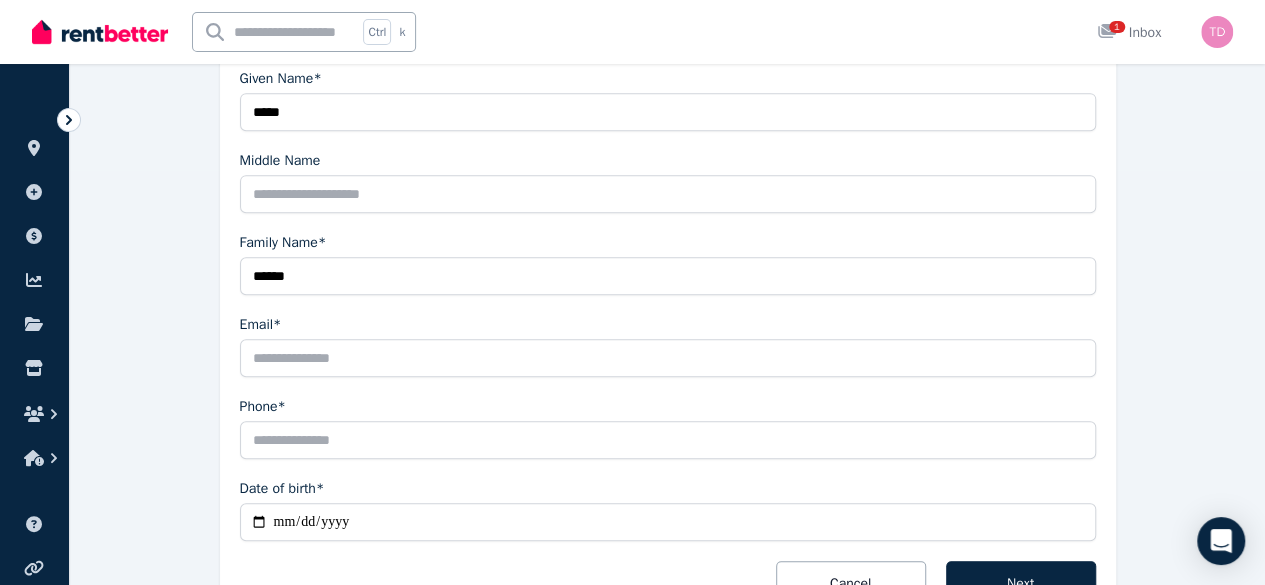scroll, scrollTop: 416, scrollLeft: 0, axis: vertical 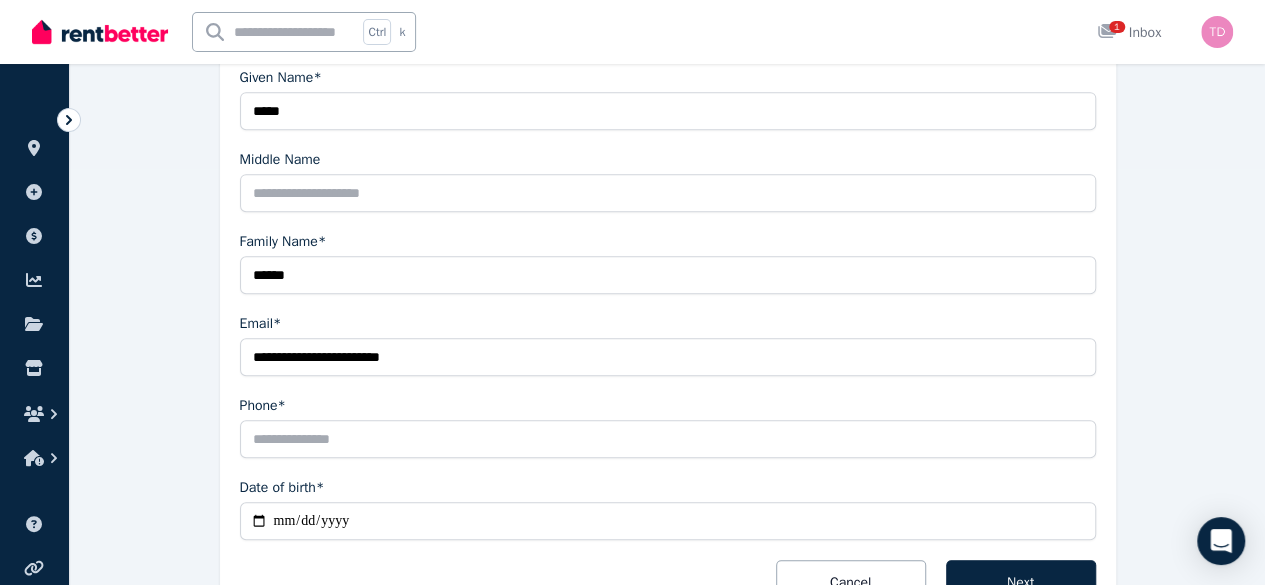 type on "**********" 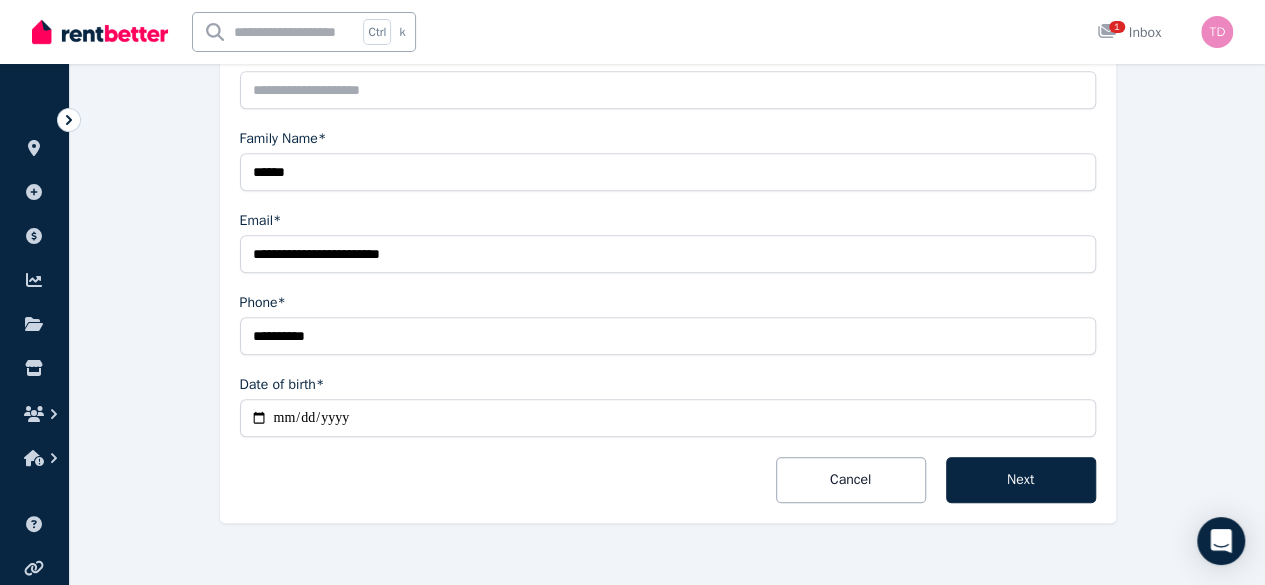 scroll, scrollTop: 521, scrollLeft: 0, axis: vertical 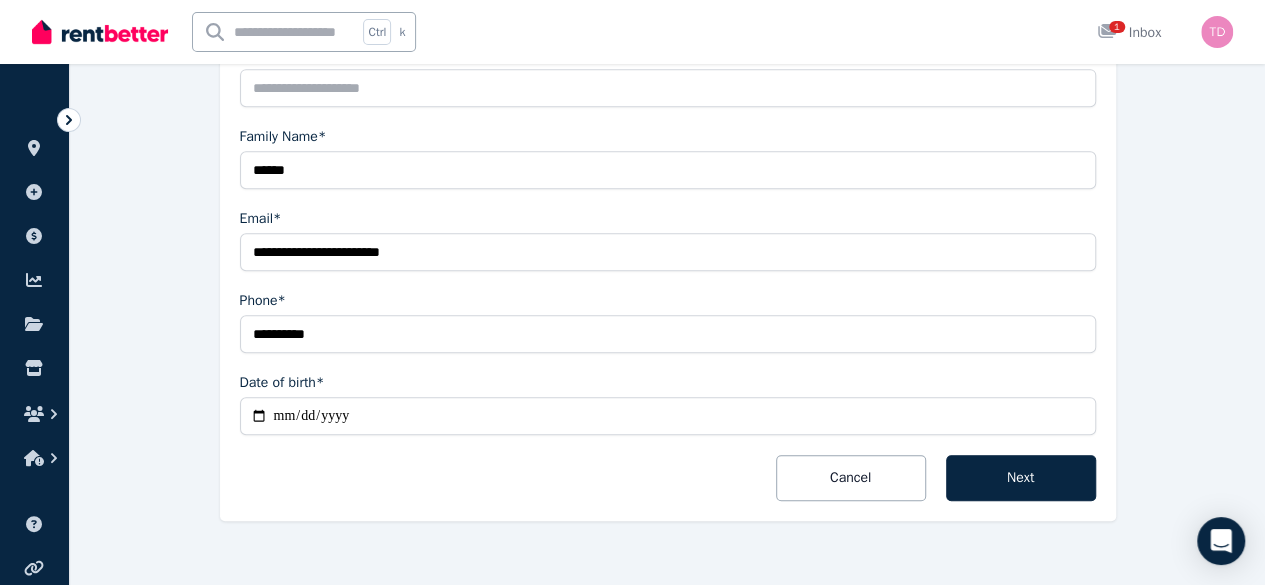 type on "**********" 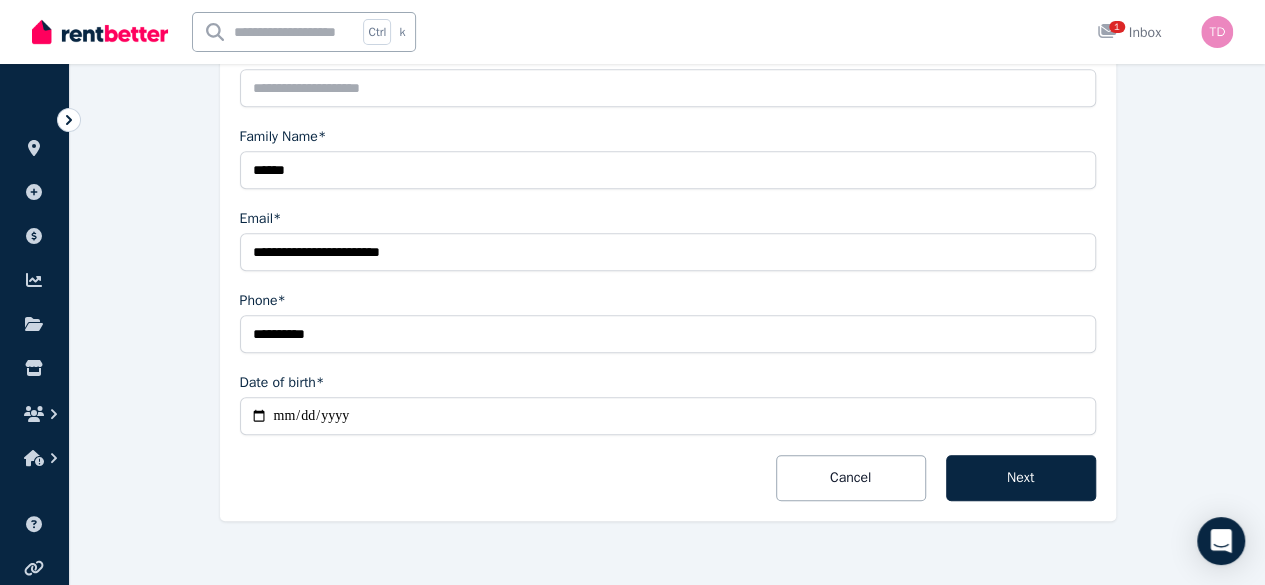 type on "**********" 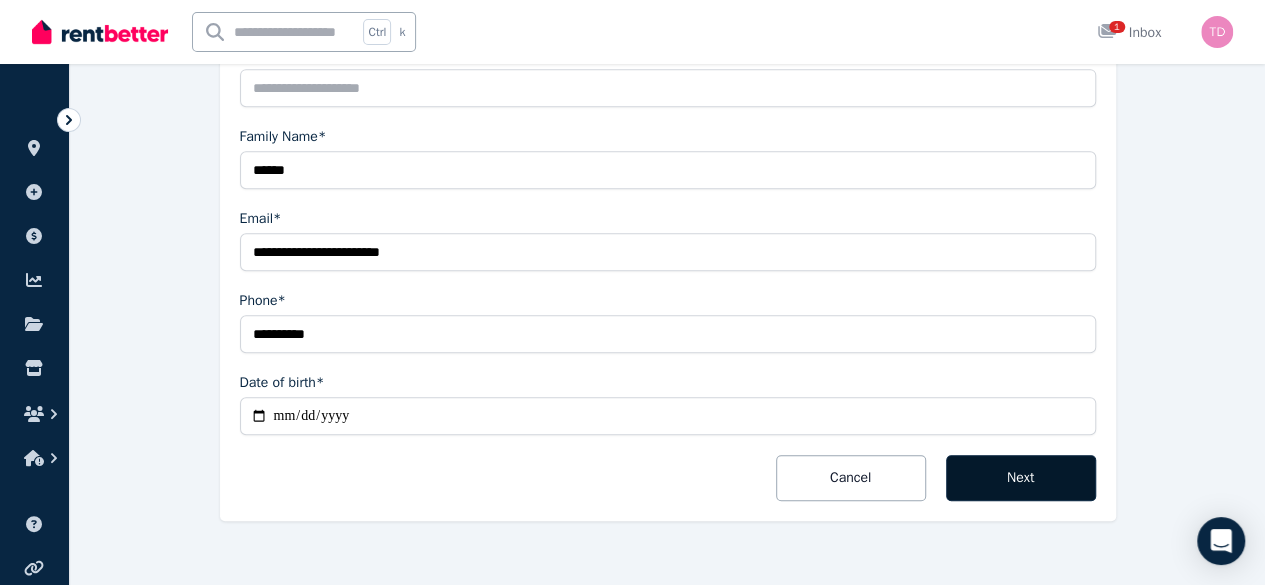 click on "Next" at bounding box center [1021, 478] 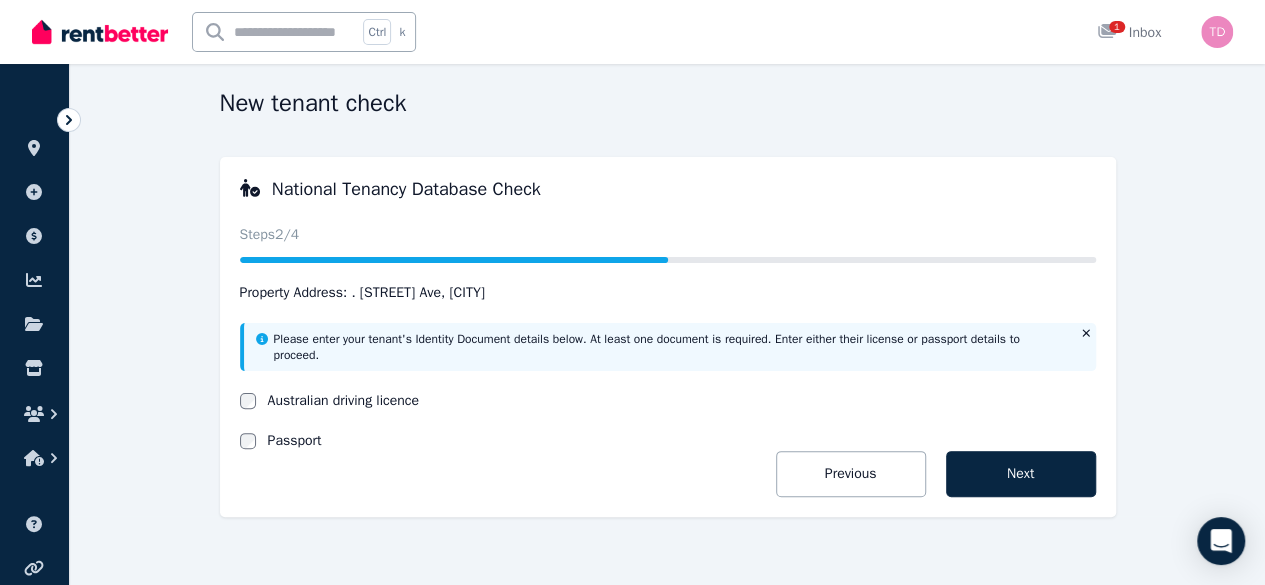 click on "Australian driving licence" at bounding box center (344, 401) 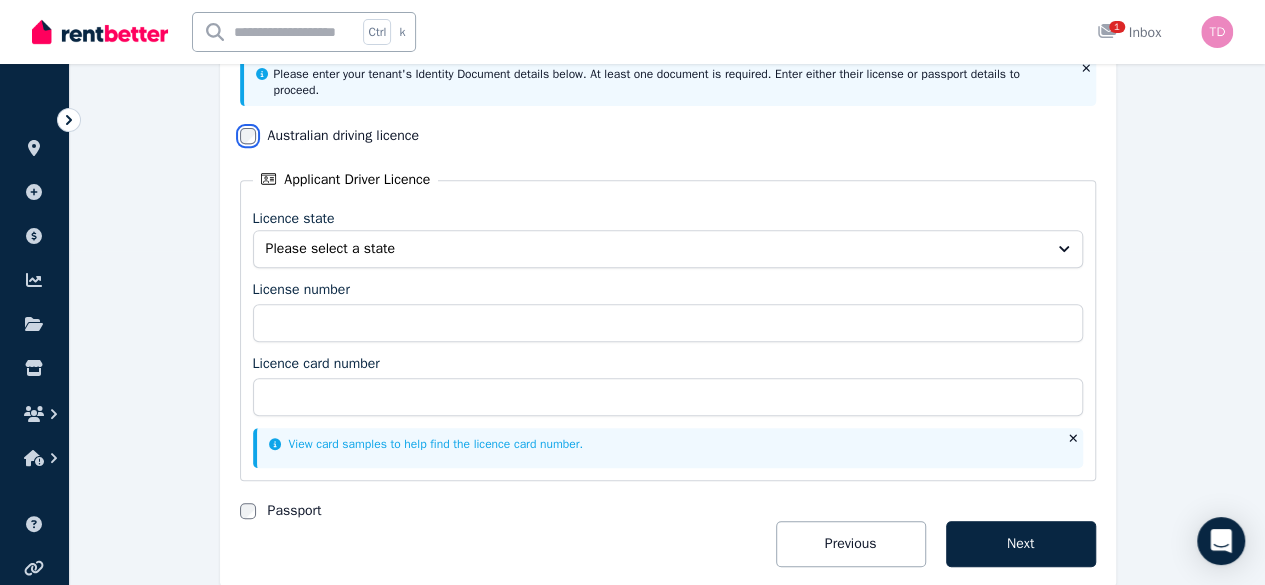 scroll, scrollTop: 335, scrollLeft: 0, axis: vertical 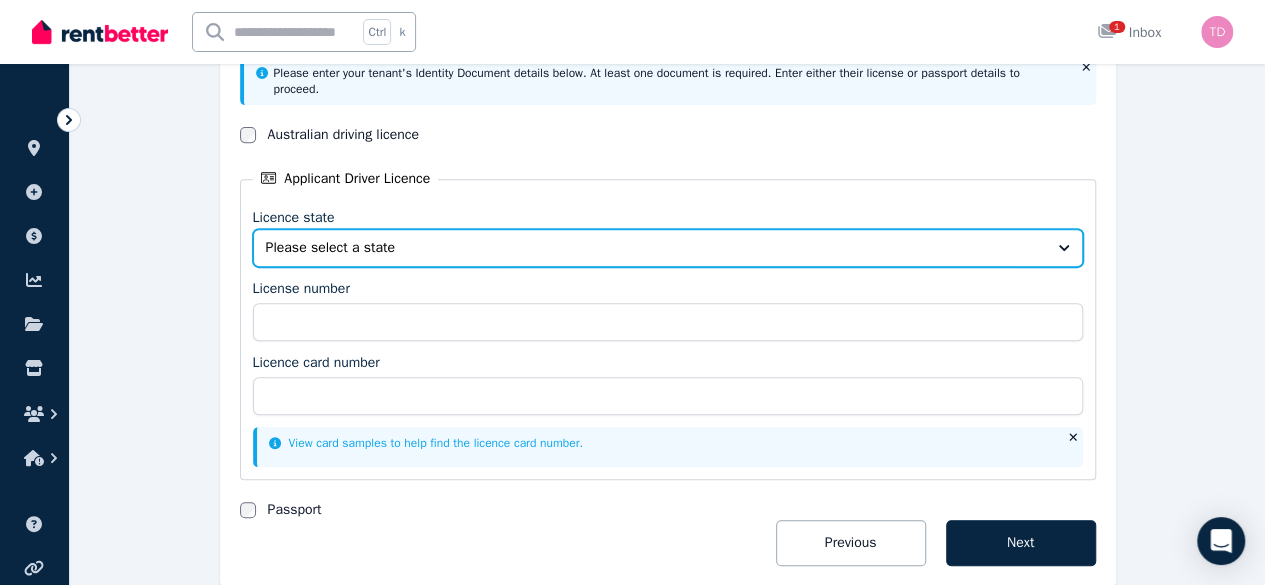 click on "Please select a state" at bounding box center (668, 248) 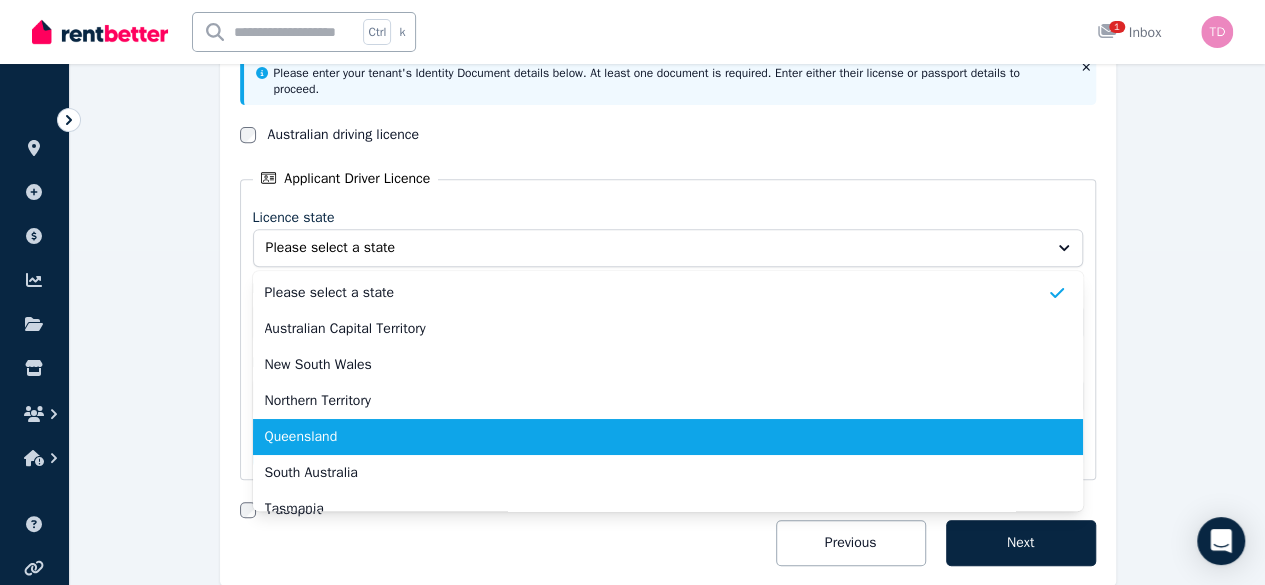 scroll, scrollTop: 74, scrollLeft: 0, axis: vertical 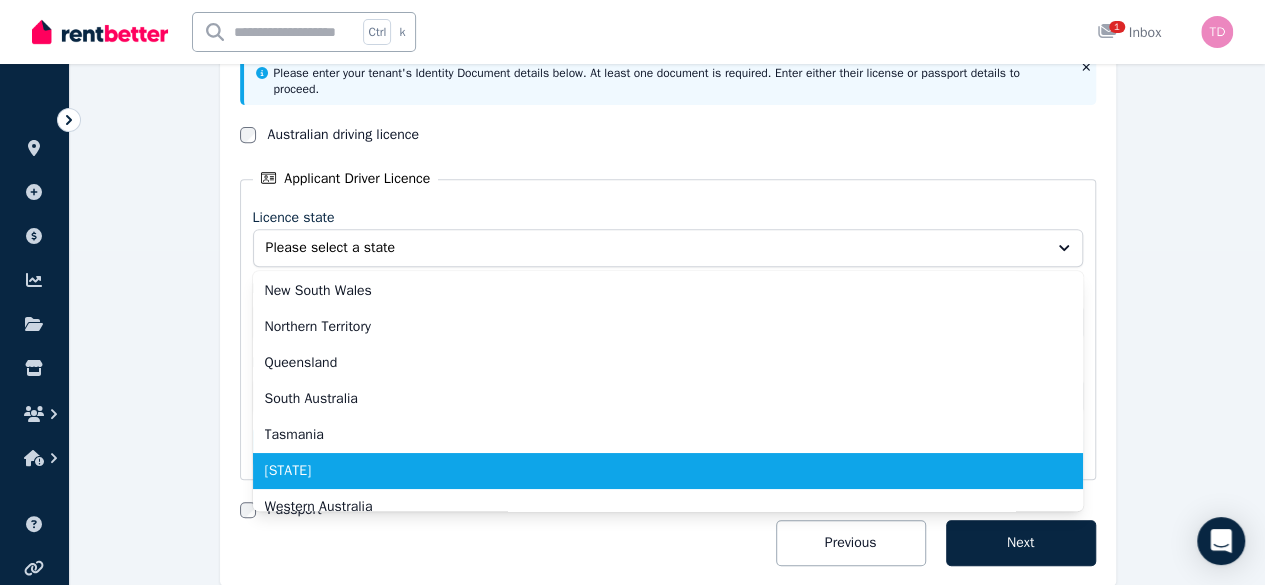 click on "[STATE]" at bounding box center (656, 471) 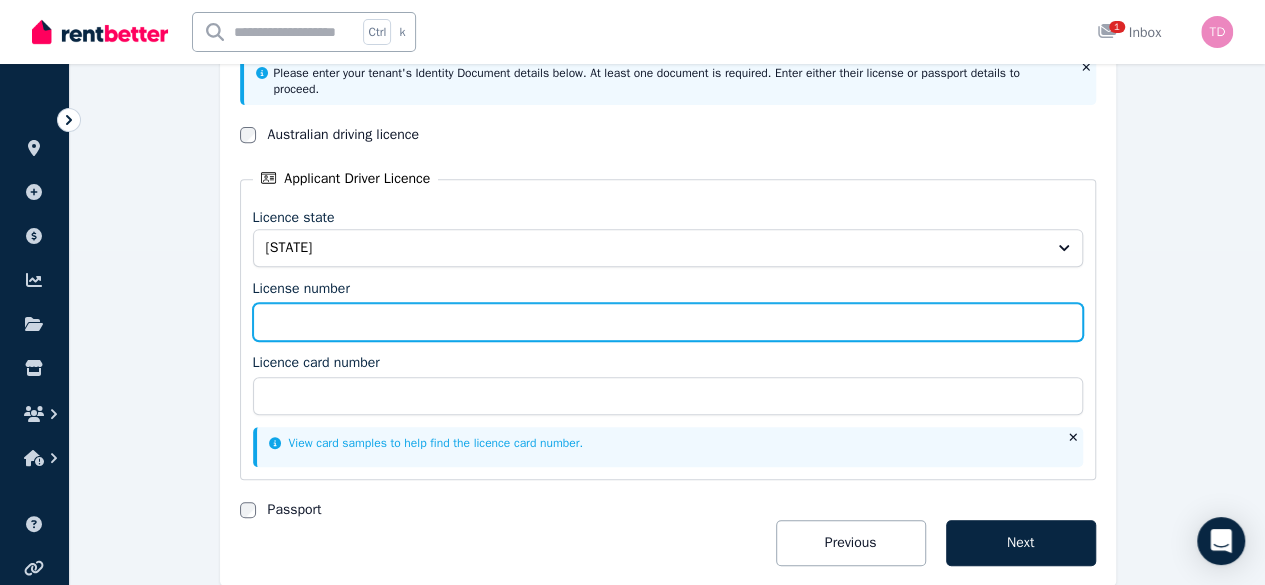 click on "License number" at bounding box center [668, 322] 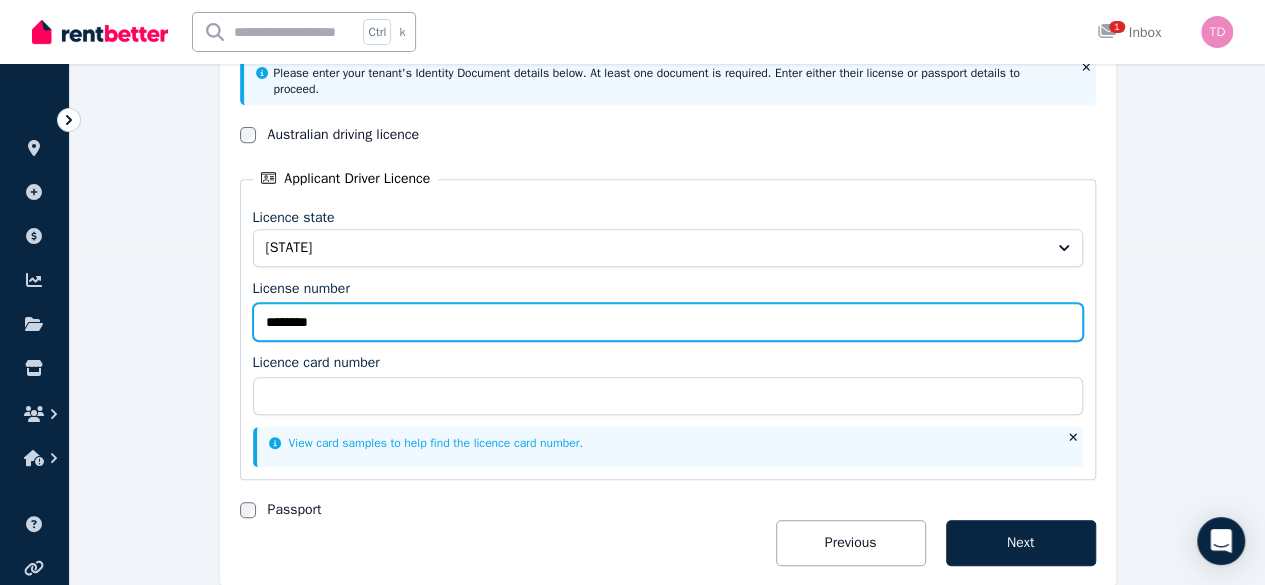 type on "********" 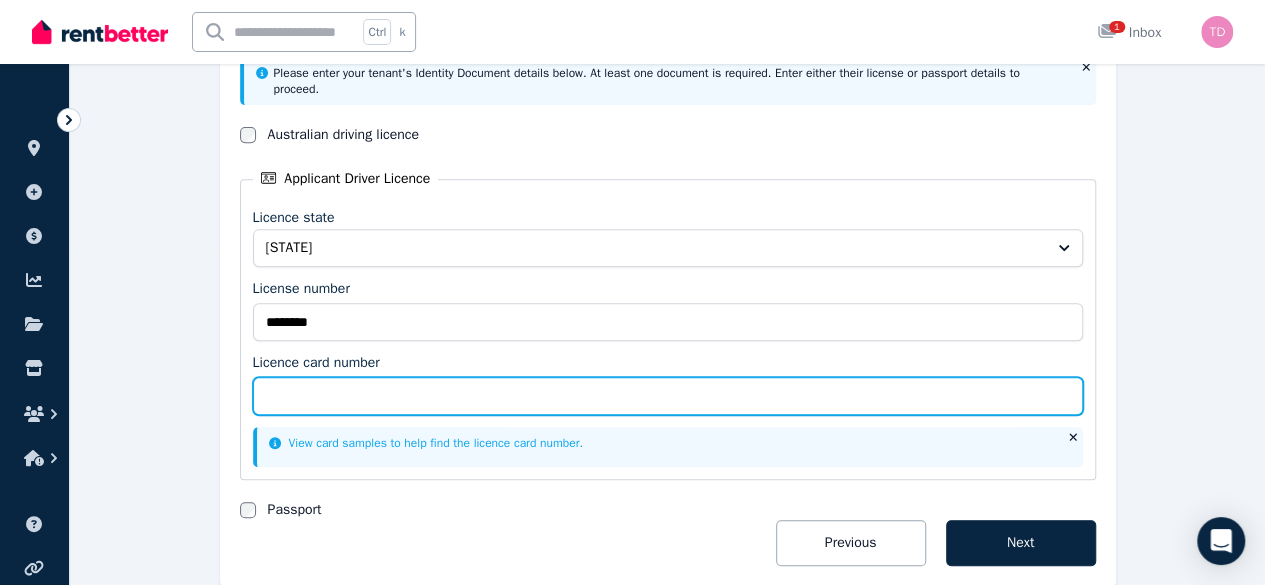 click on "Licence card number" at bounding box center (668, 396) 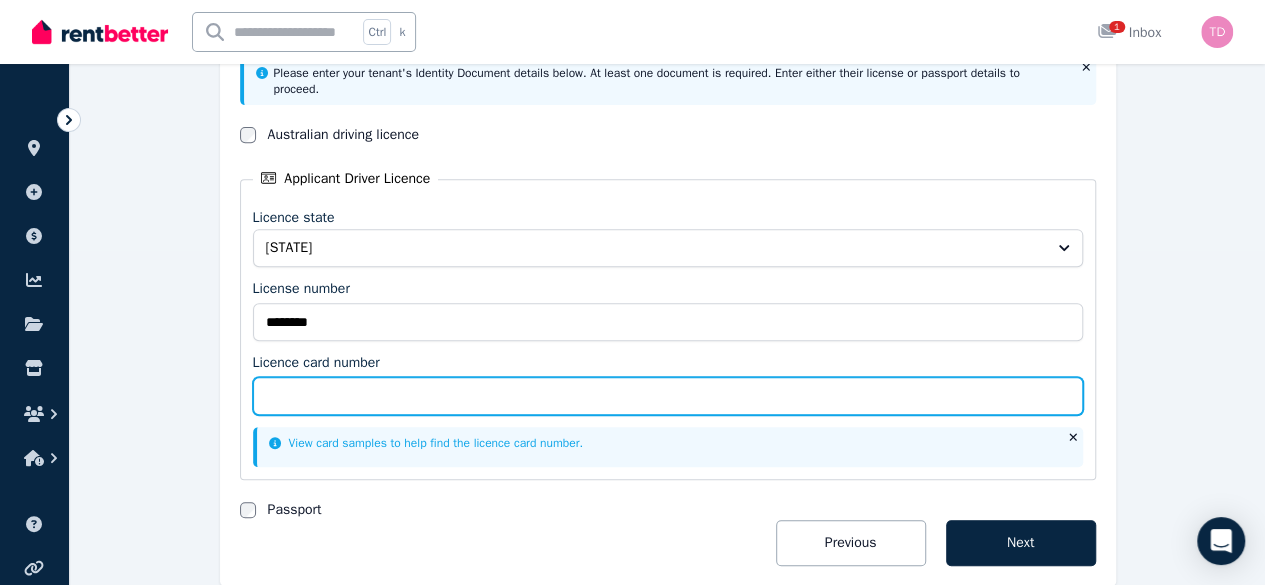 scroll, scrollTop: 425, scrollLeft: 0, axis: vertical 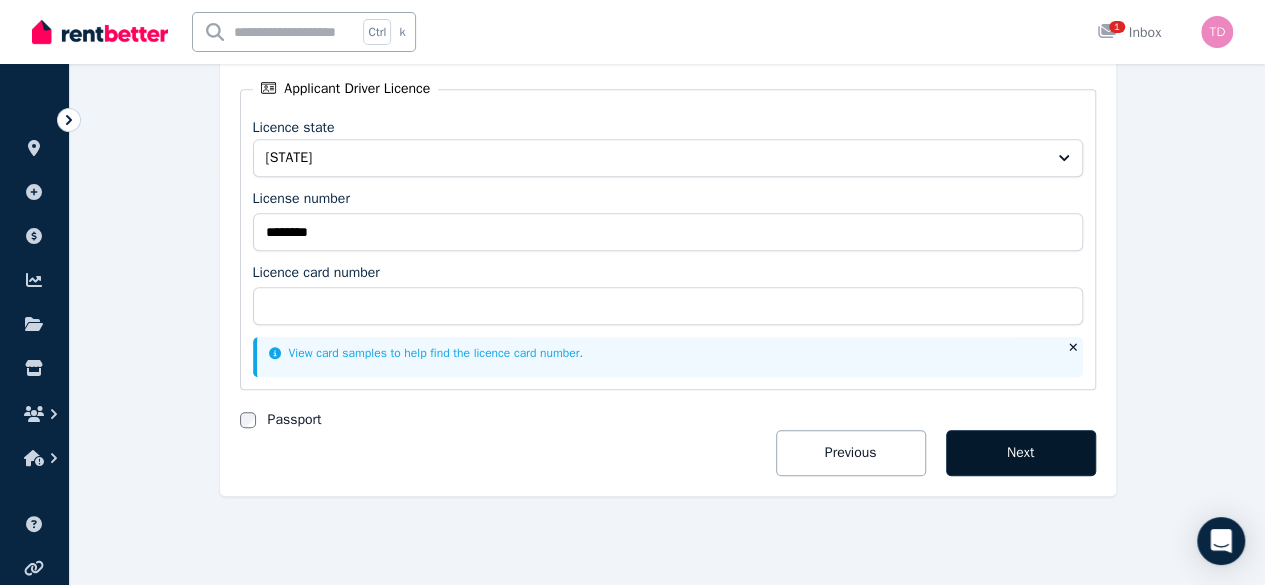 click on "Next" at bounding box center (1021, 453) 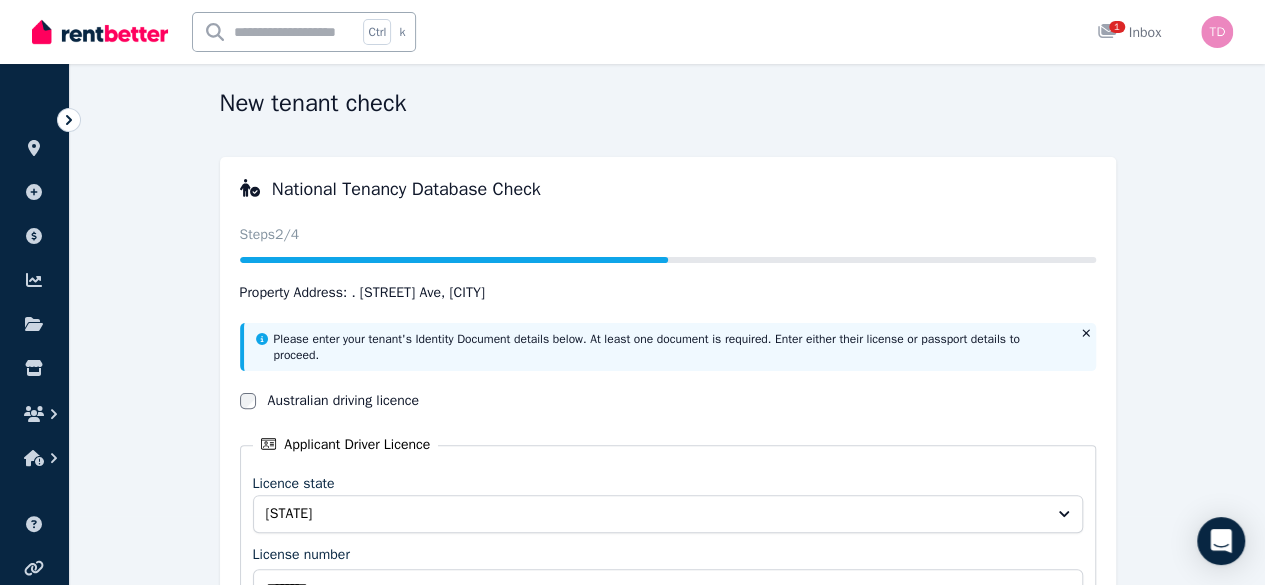 scroll, scrollTop: 68, scrollLeft: 0, axis: vertical 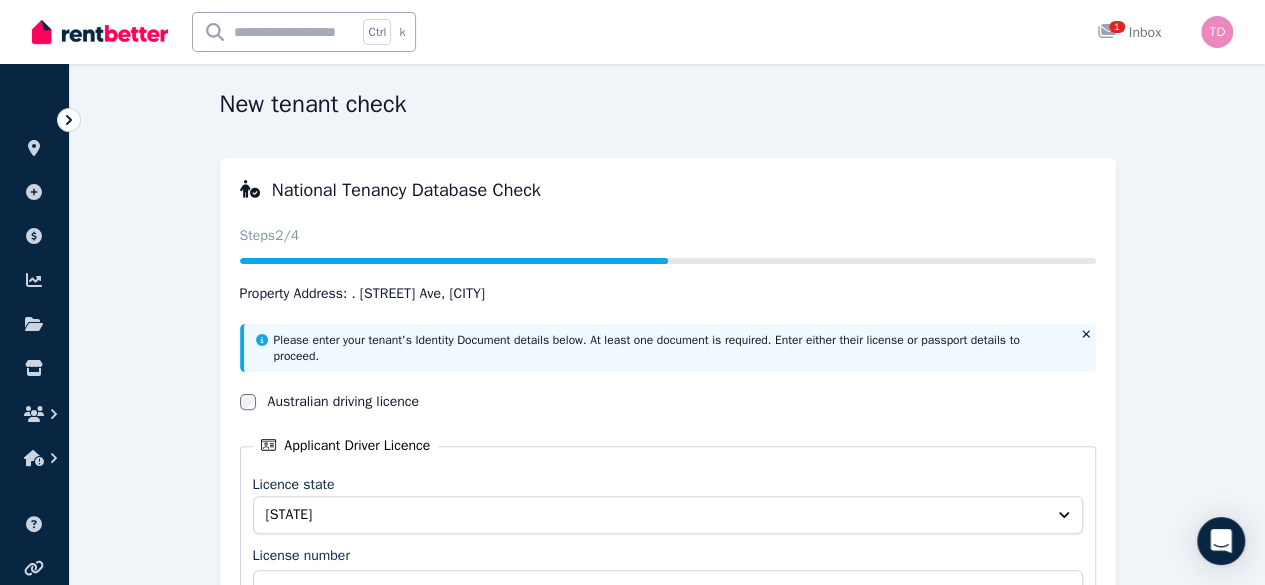 click on "Australian driving licence" at bounding box center (344, 402) 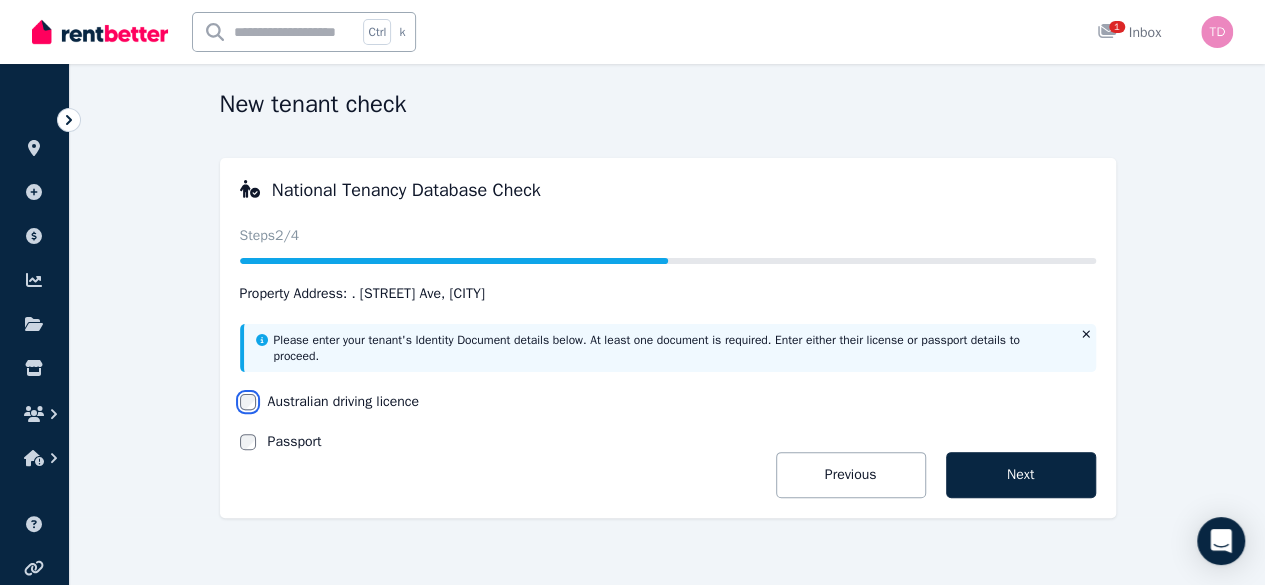 scroll, scrollTop: 92, scrollLeft: 0, axis: vertical 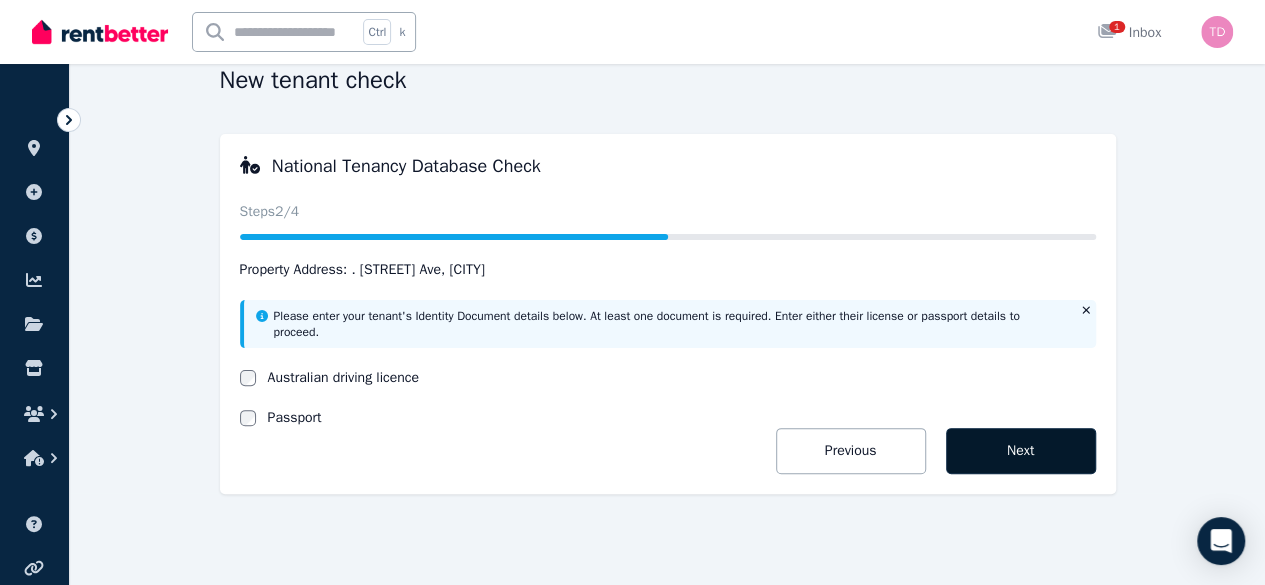 click on "Next" at bounding box center (1021, 451) 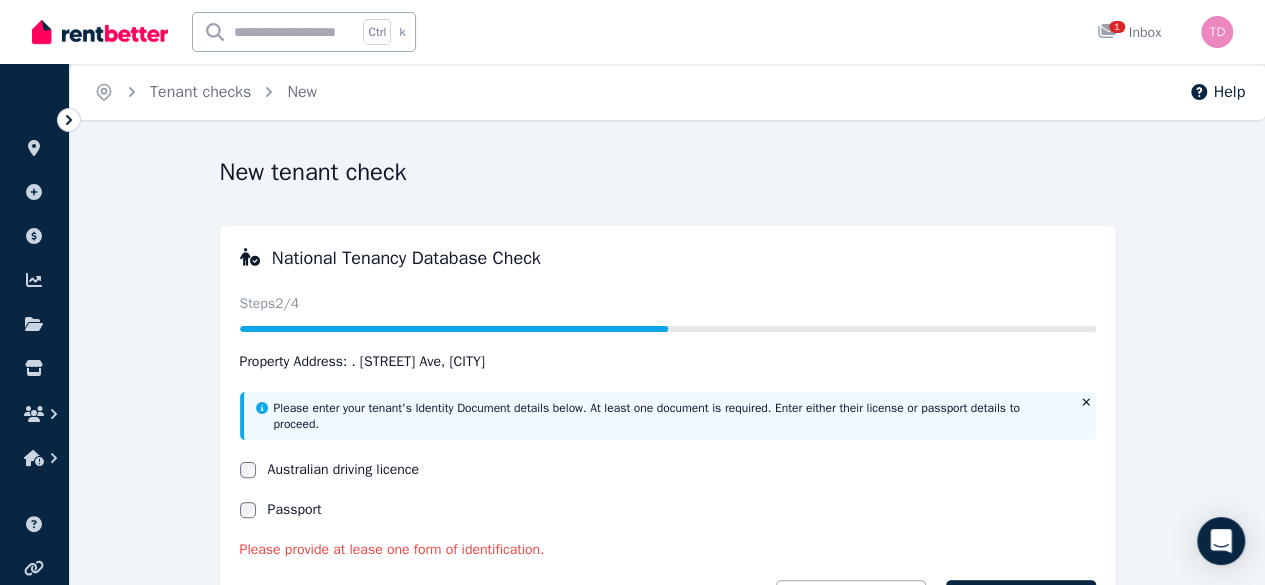 scroll, scrollTop: 152, scrollLeft: 0, axis: vertical 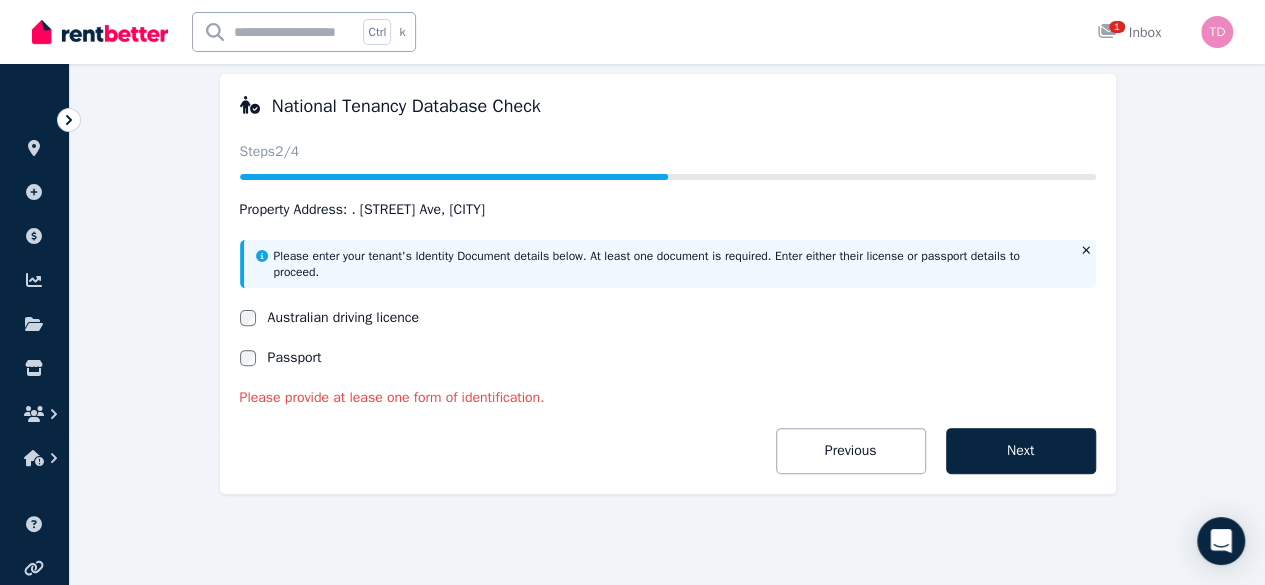 click on "Australian driving licence" at bounding box center [344, 318] 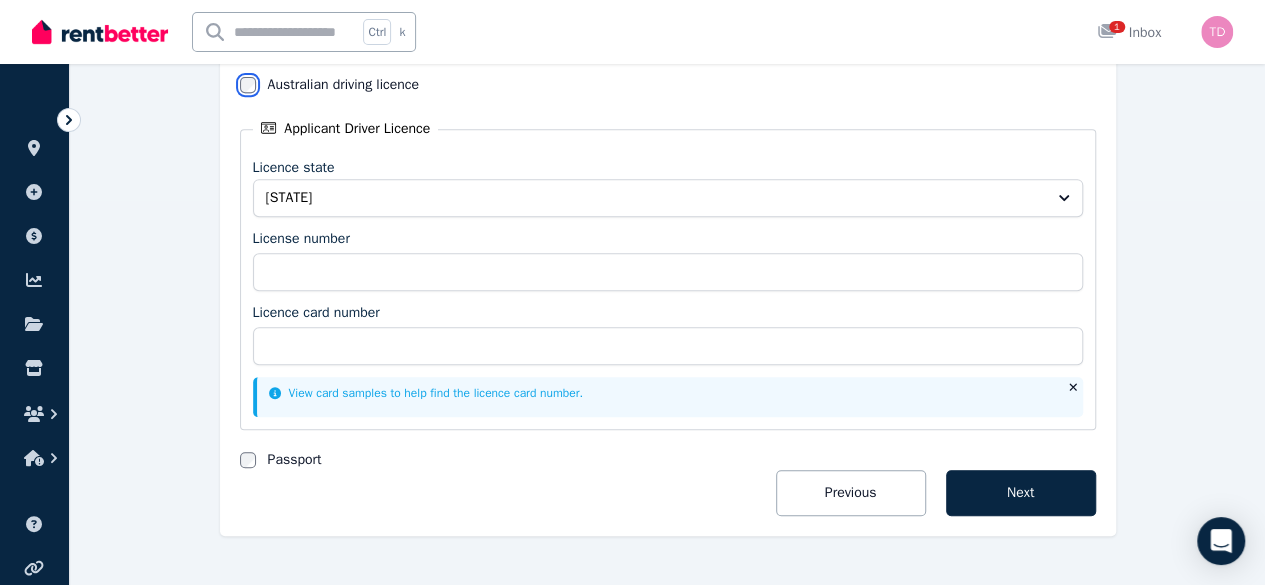 scroll, scrollTop: 386, scrollLeft: 0, axis: vertical 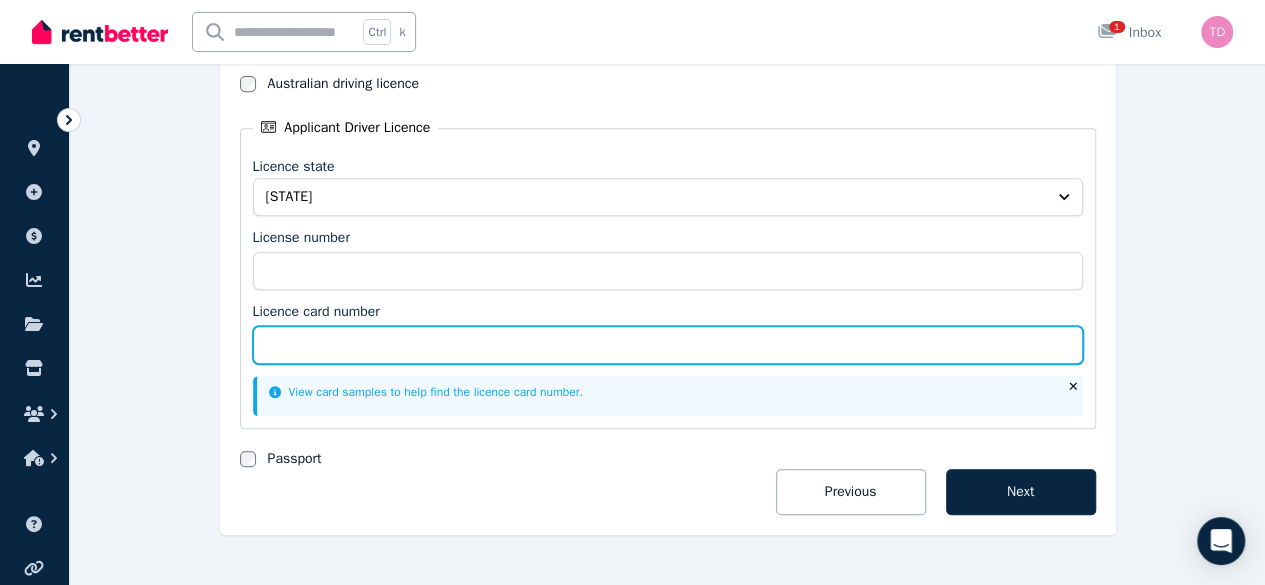 click on "Licence card number" at bounding box center (668, 345) 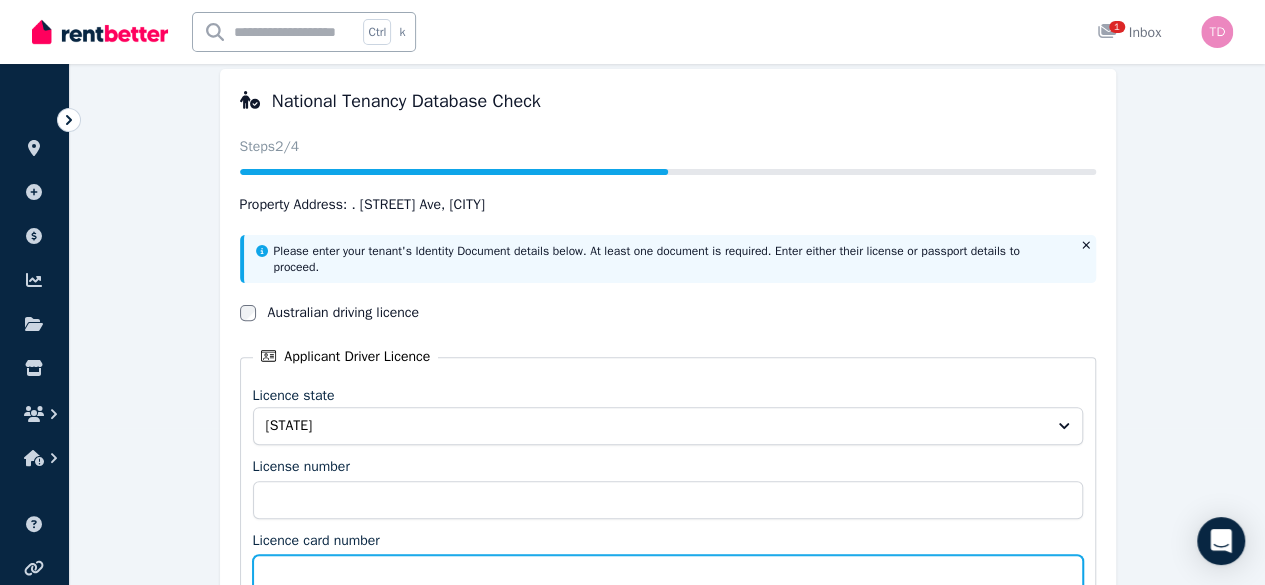 scroll, scrollTop: 141, scrollLeft: 0, axis: vertical 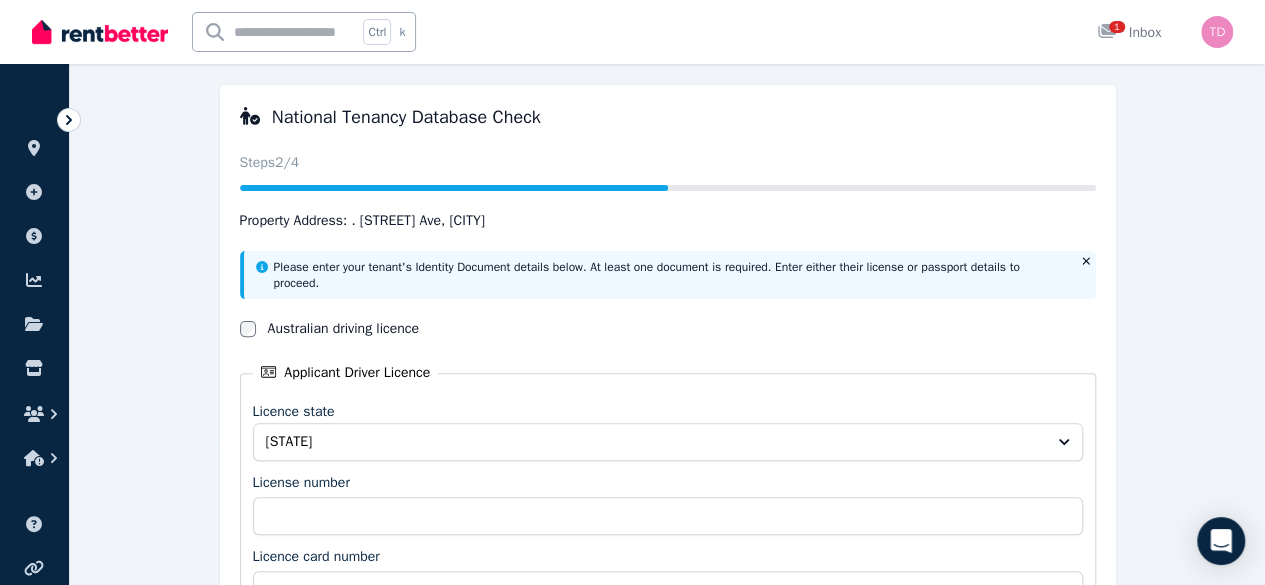 click on "National Tenancy Database Check" at bounding box center (668, 117) 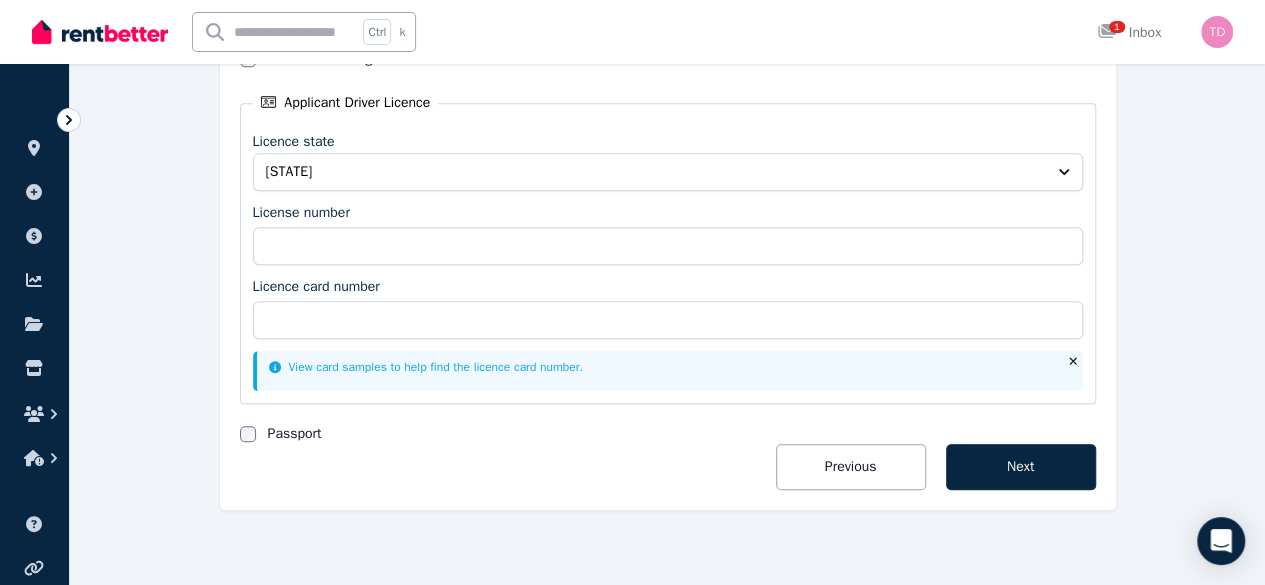 scroll, scrollTop: 412, scrollLeft: 0, axis: vertical 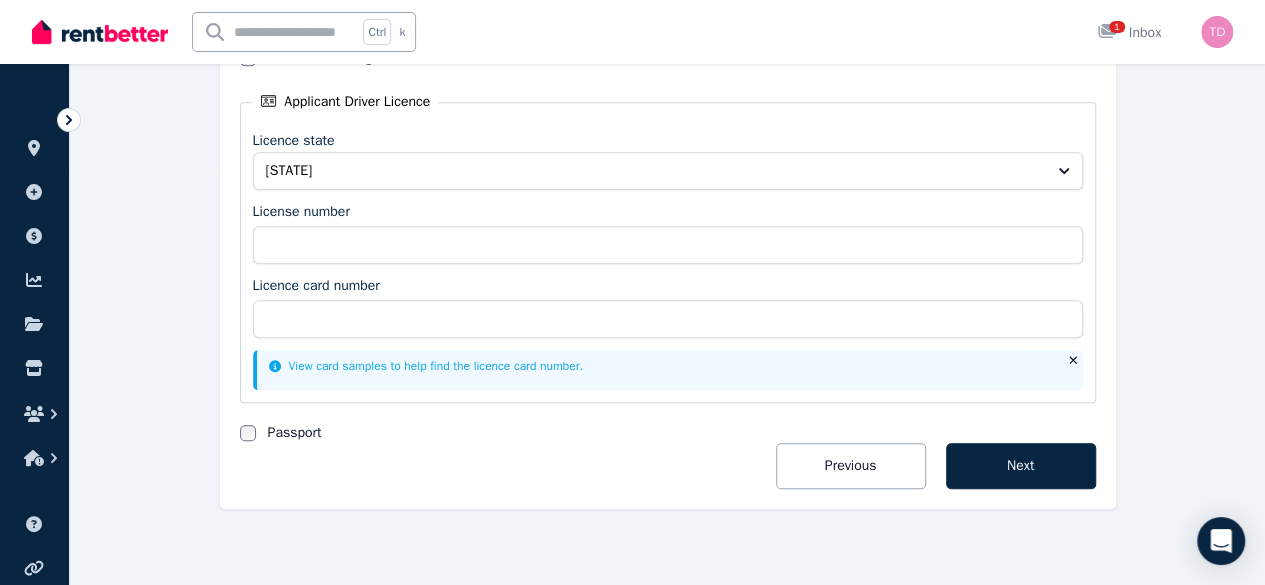 click on "Please enter your tenant's Identity Document details below. At least one document is required. Enter either their license or passport details to proceed. Australian driving licence Applicant Driver Licence Licence state [STATE] License number Licence card number View card samples to help find the licence card number. Passport Previous Next" at bounding box center [668, 234] 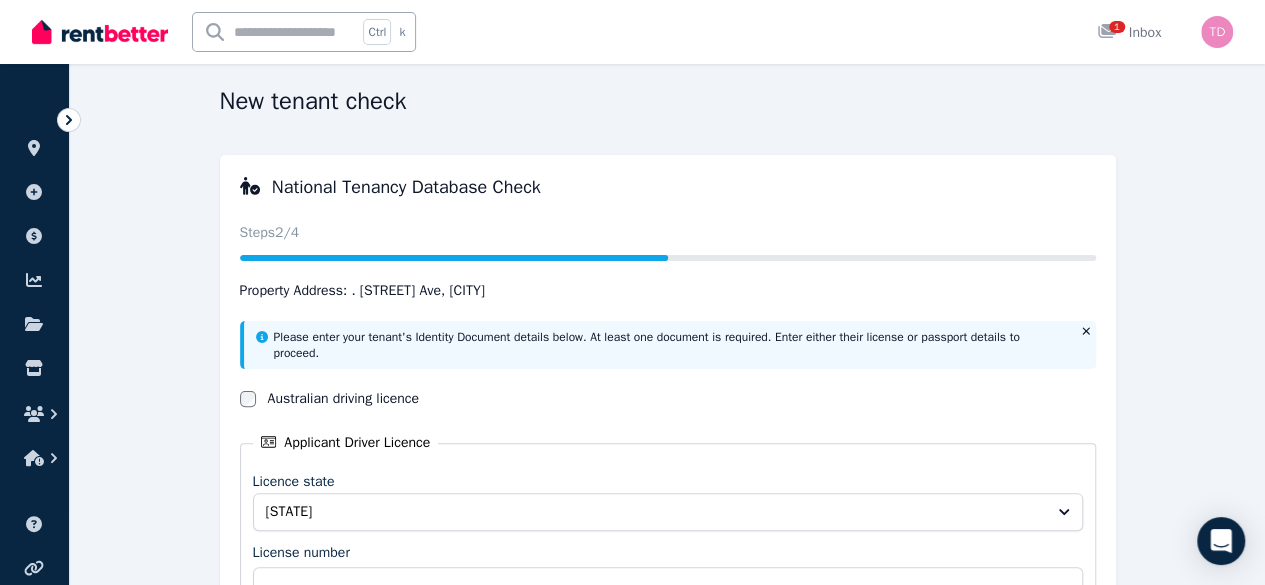 scroll, scrollTop: 0, scrollLeft: 0, axis: both 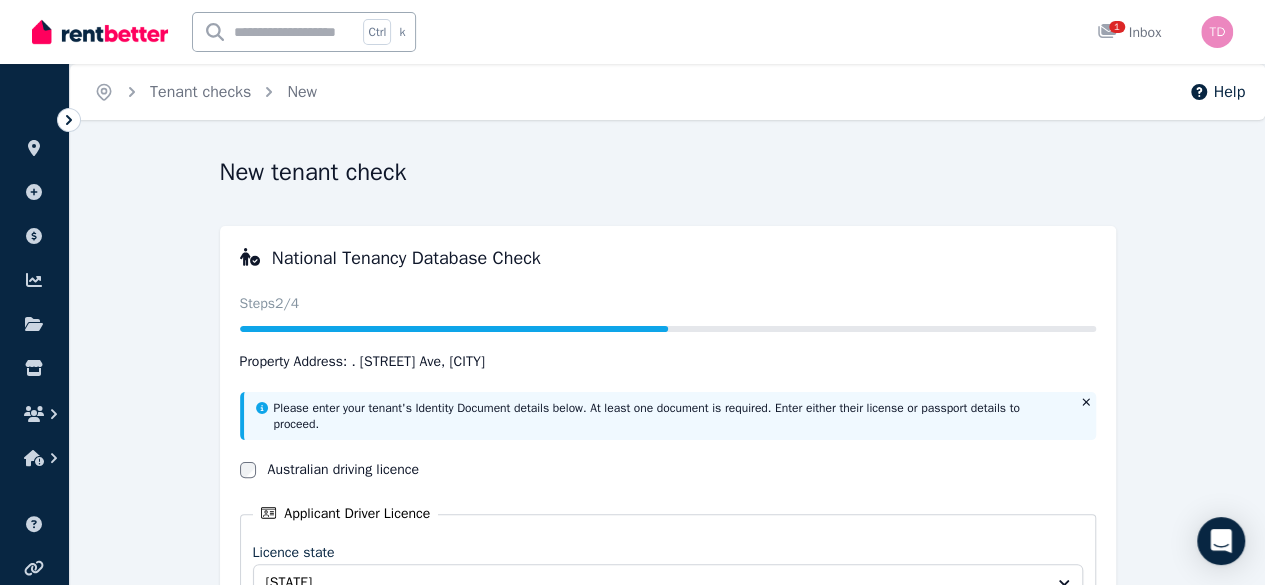 click 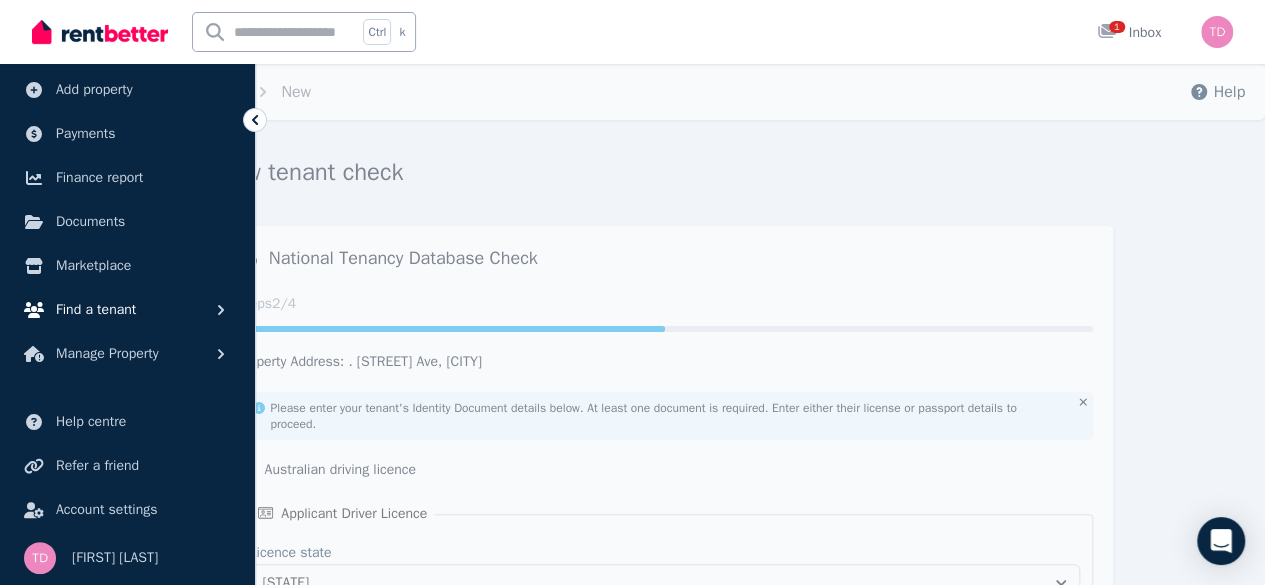 scroll, scrollTop: 0, scrollLeft: 0, axis: both 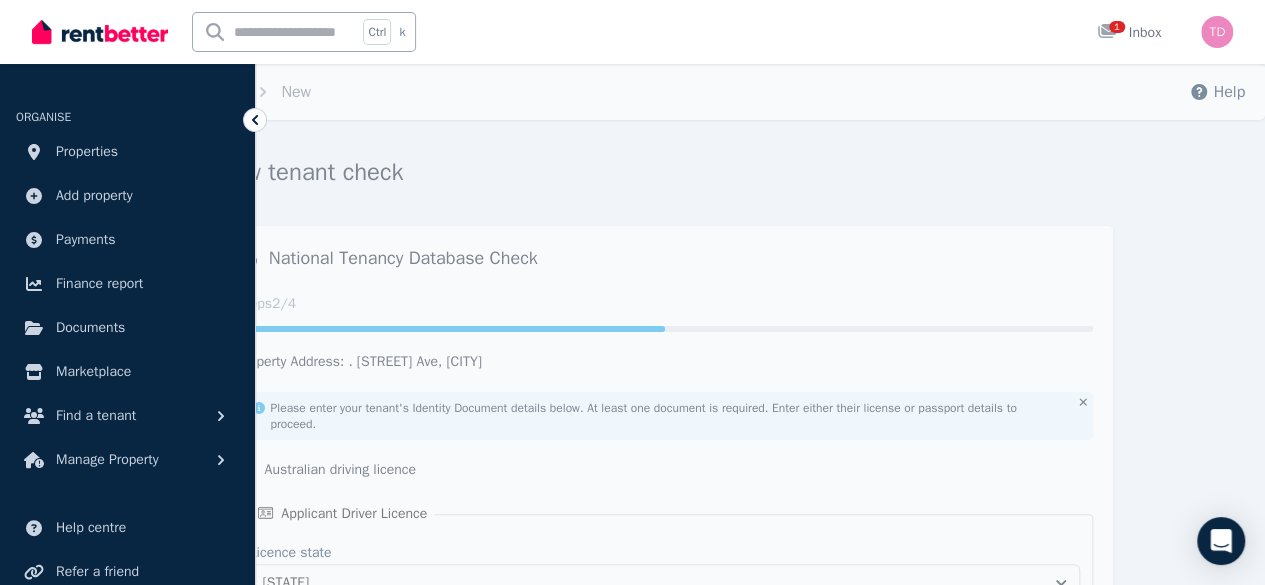 click on "New tenant check" at bounding box center [659, 175] 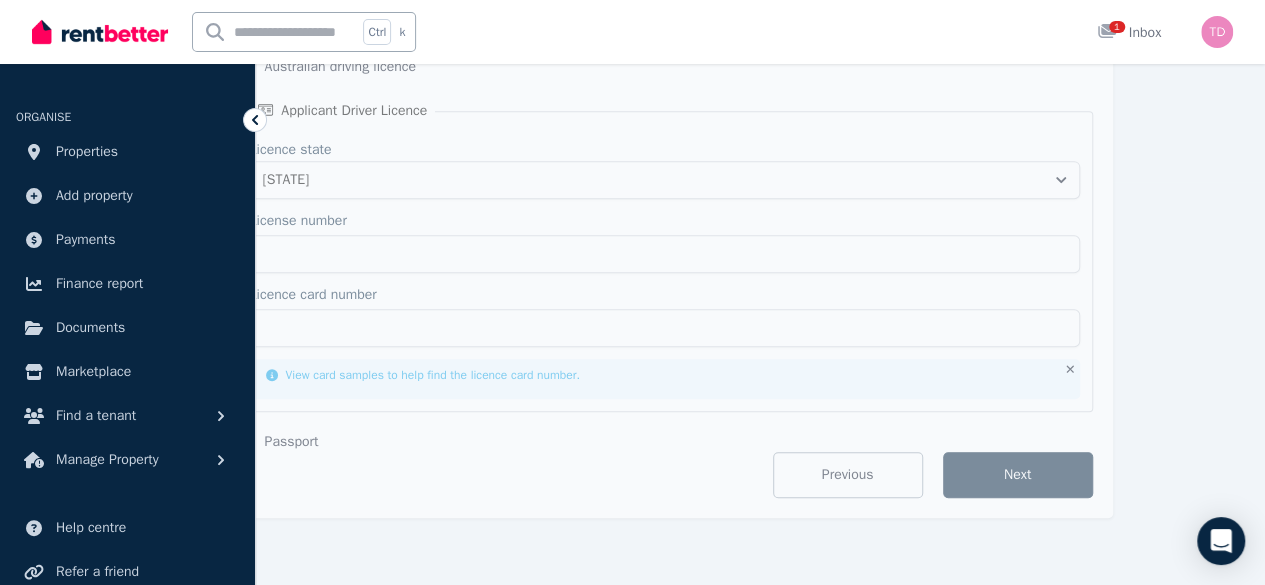 scroll, scrollTop: 425, scrollLeft: 0, axis: vertical 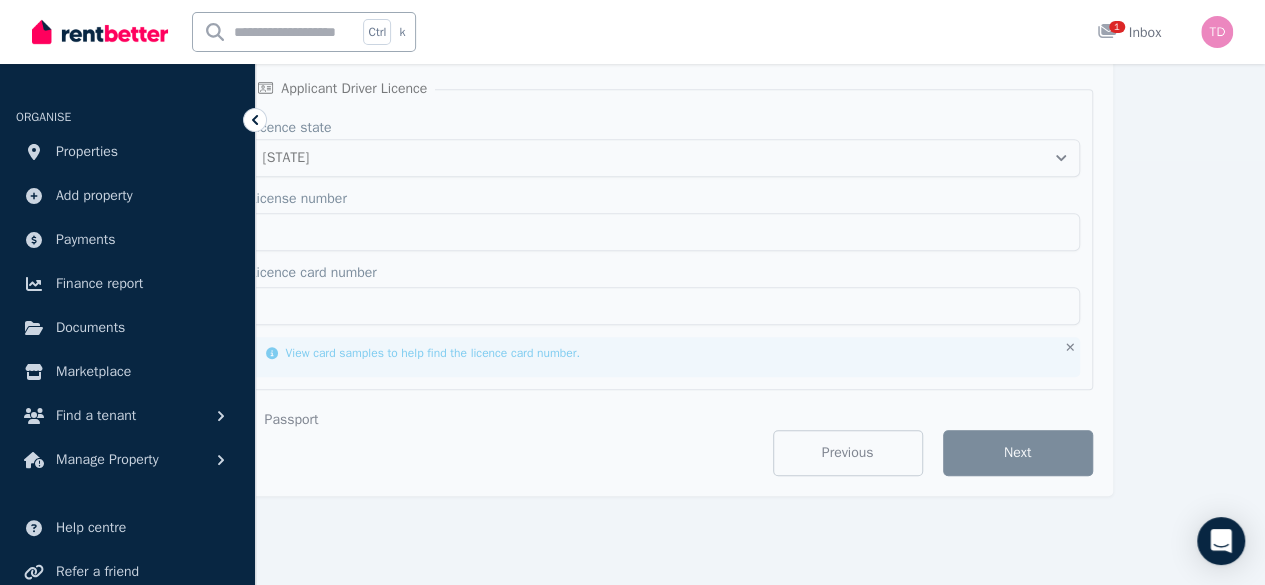 click on "Open main menu Ctrl k 1 Inbox Open user menu" at bounding box center [632, 32] 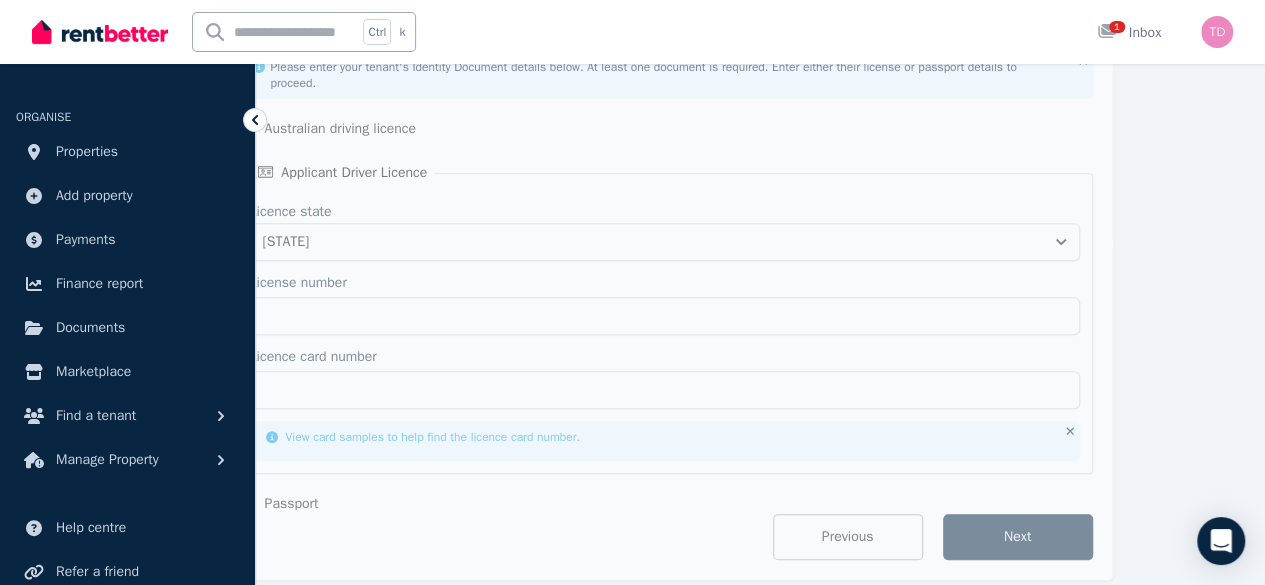 scroll, scrollTop: 337, scrollLeft: 0, axis: vertical 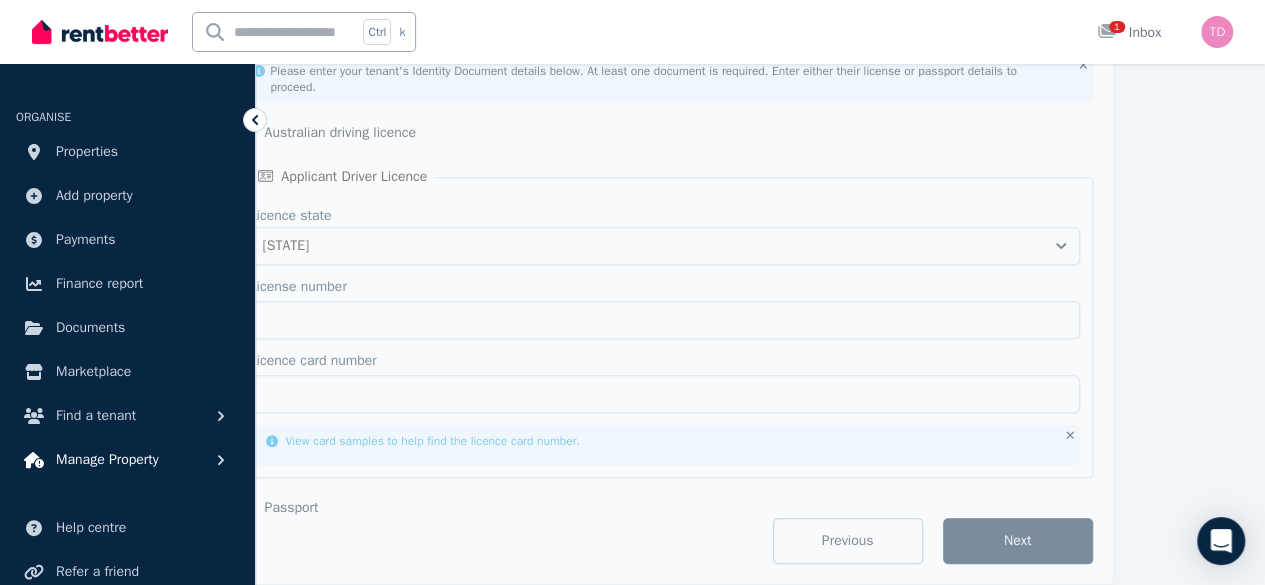 click on "Manage Property" at bounding box center (127, 460) 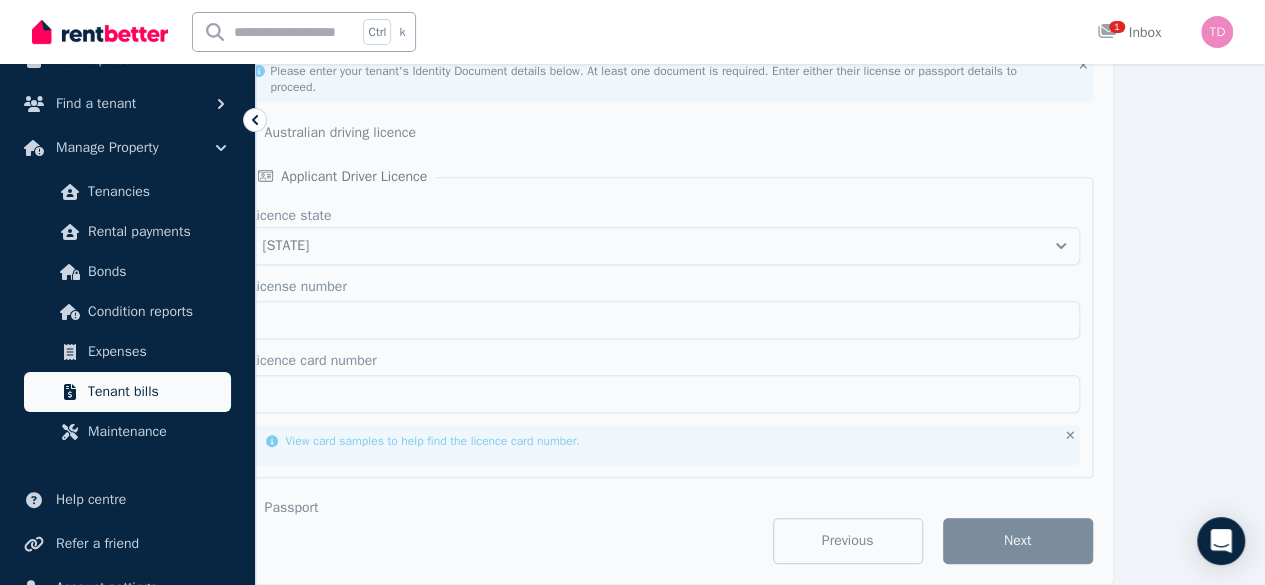 scroll, scrollTop: 272, scrollLeft: 0, axis: vertical 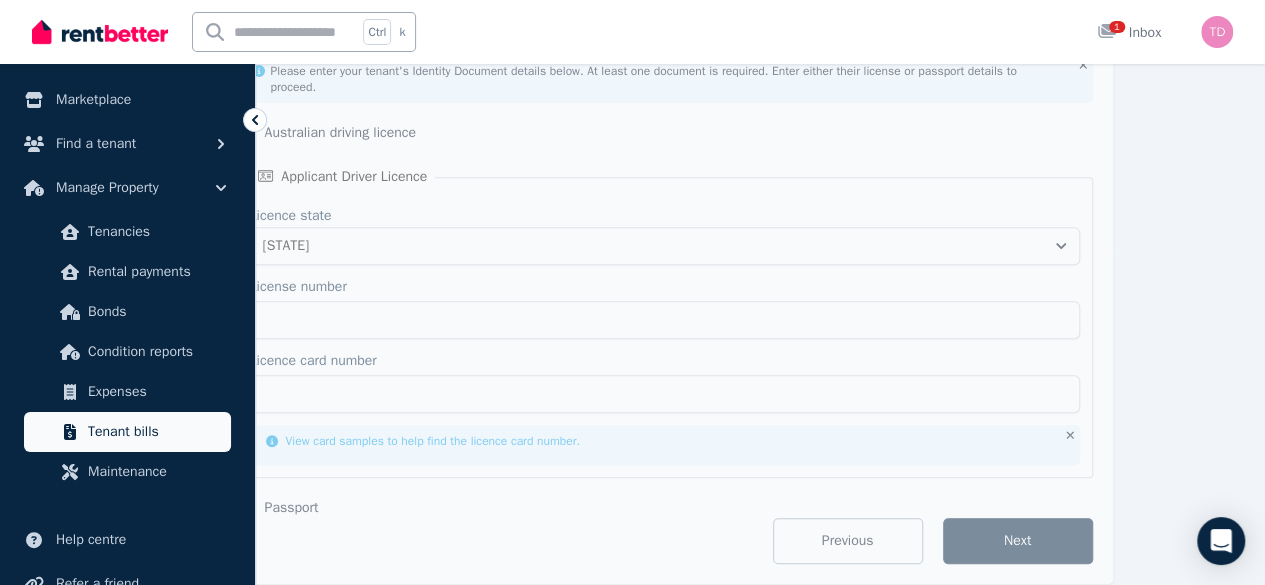 click on "Tenant bills" at bounding box center (155, 432) 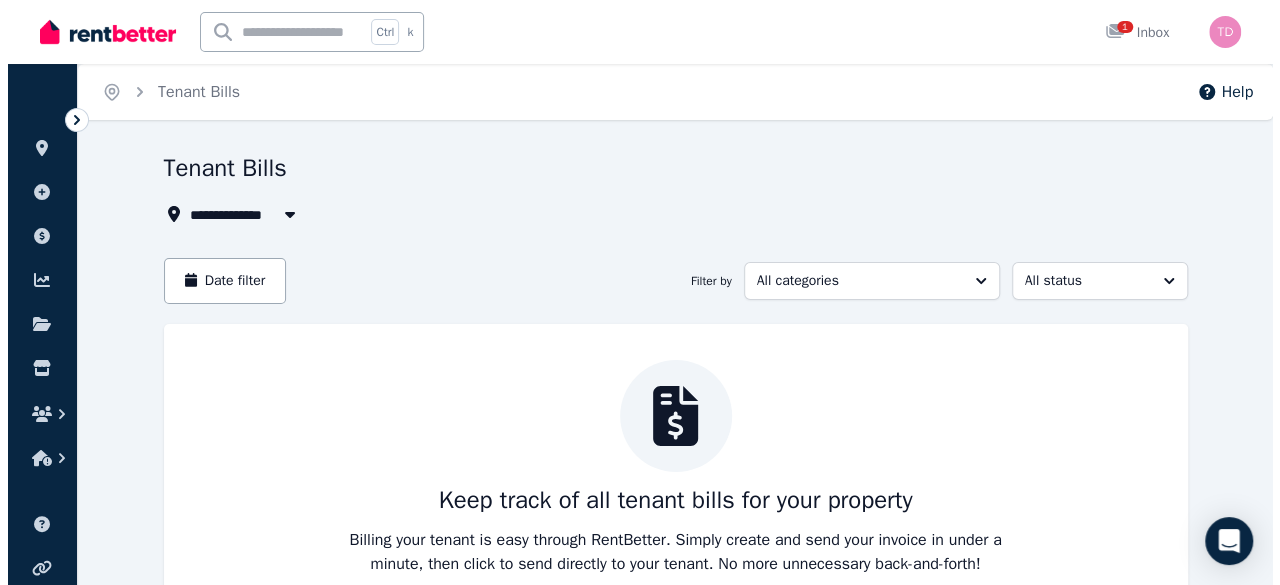 scroll, scrollTop: 155, scrollLeft: 0, axis: vertical 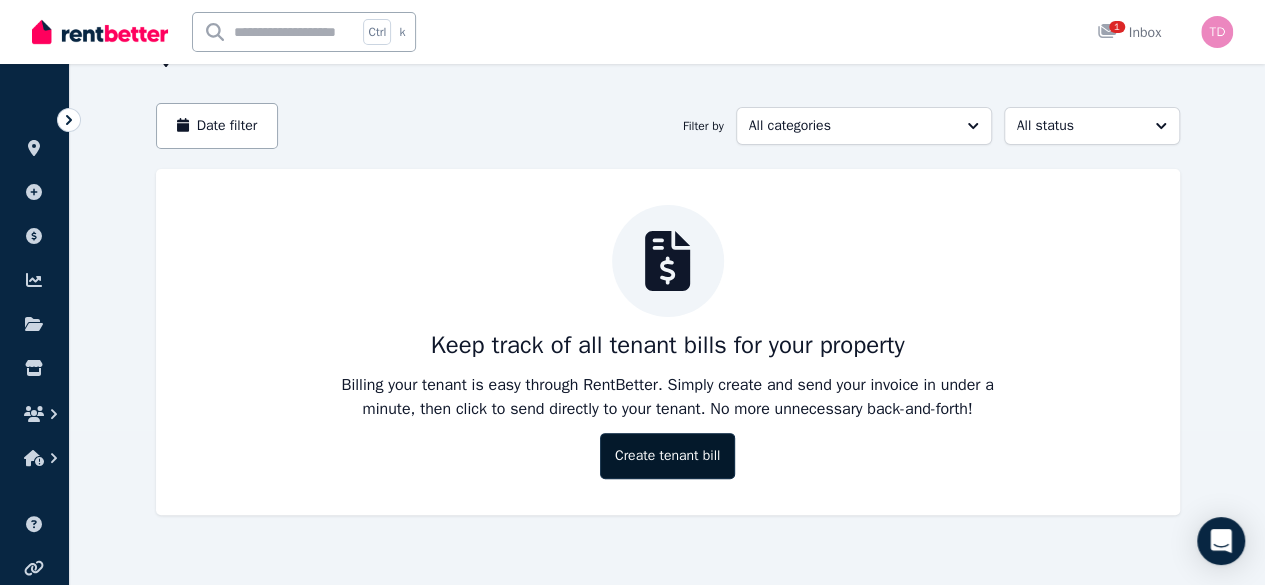 click on "Create tenant bill" at bounding box center [667, 456] 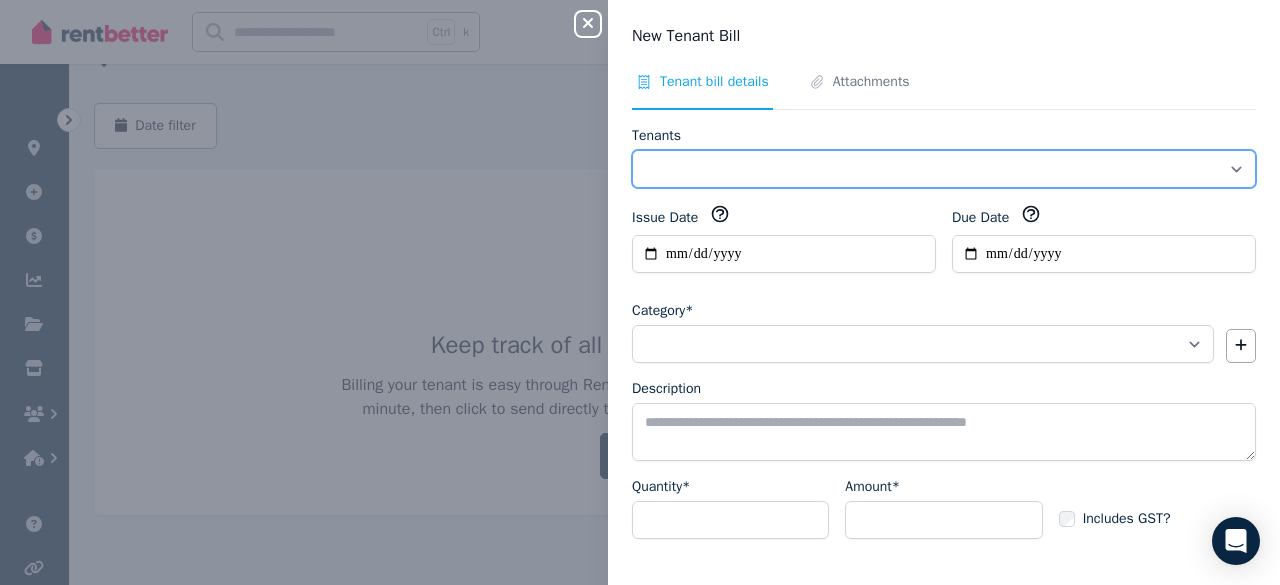 click on "**********" at bounding box center [944, 169] 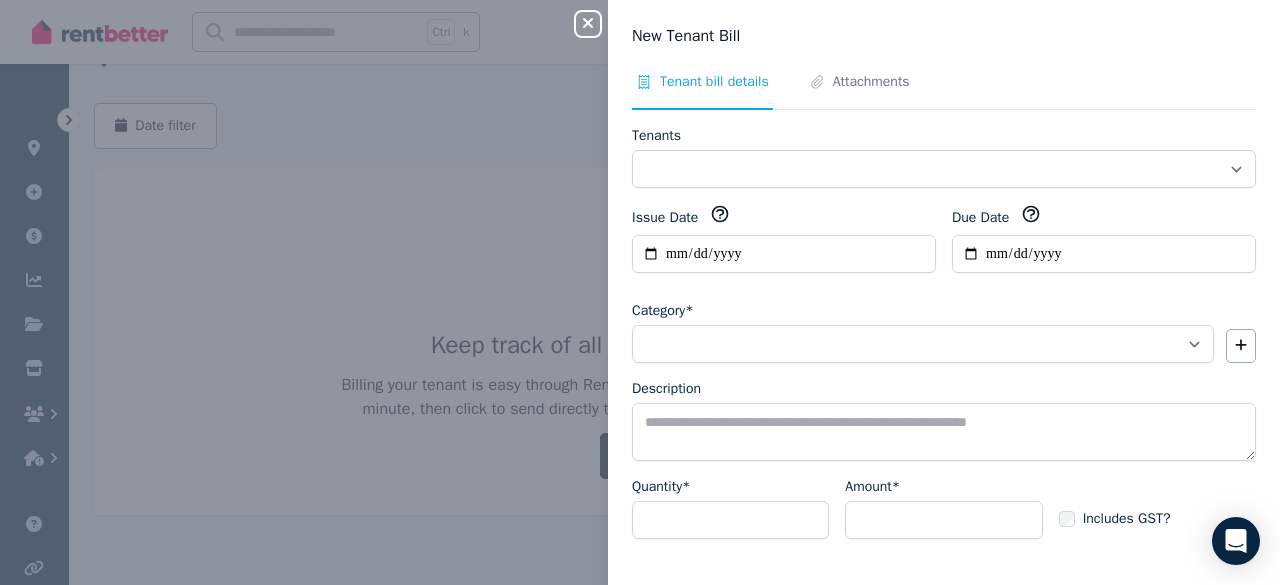 click on "Tenants" at bounding box center (944, 136) 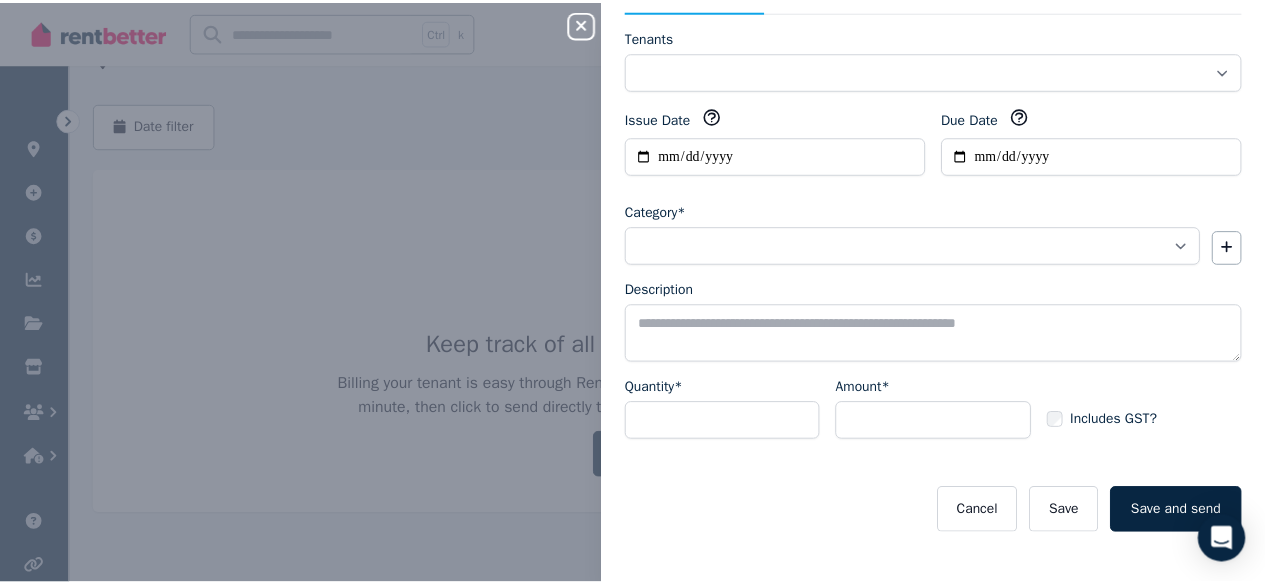 scroll, scrollTop: 0, scrollLeft: 0, axis: both 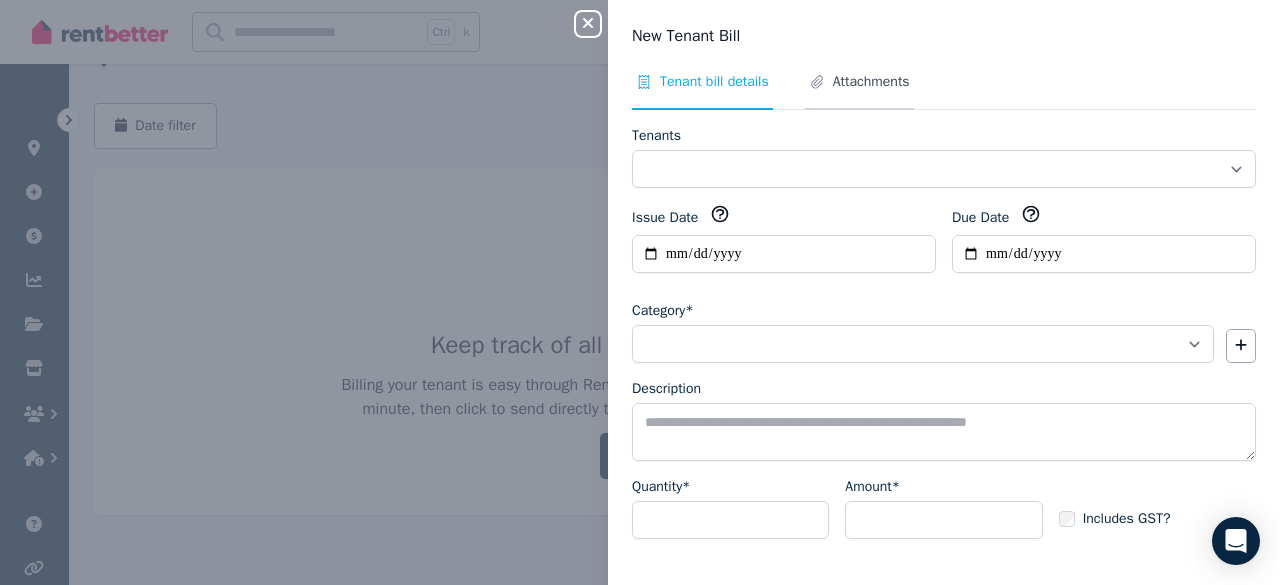 click on "Attachments" at bounding box center [871, 82] 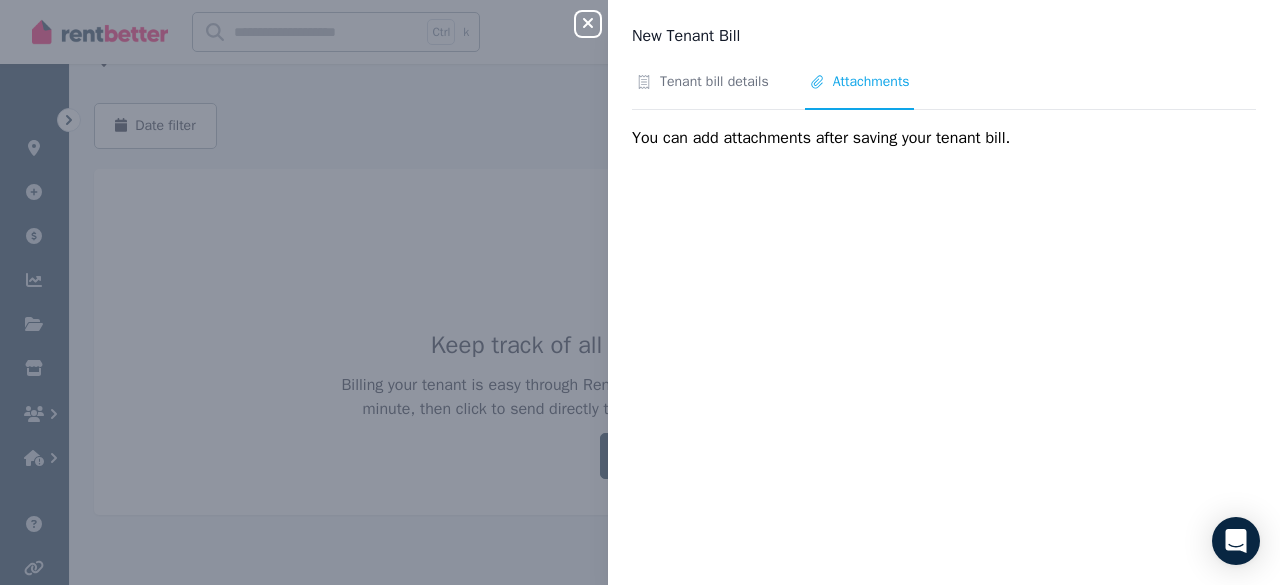 click on "Close panel New Tenant Bill Tenant bill details Attachments You can add attachments after saving your tenant bill." at bounding box center [640, 292] 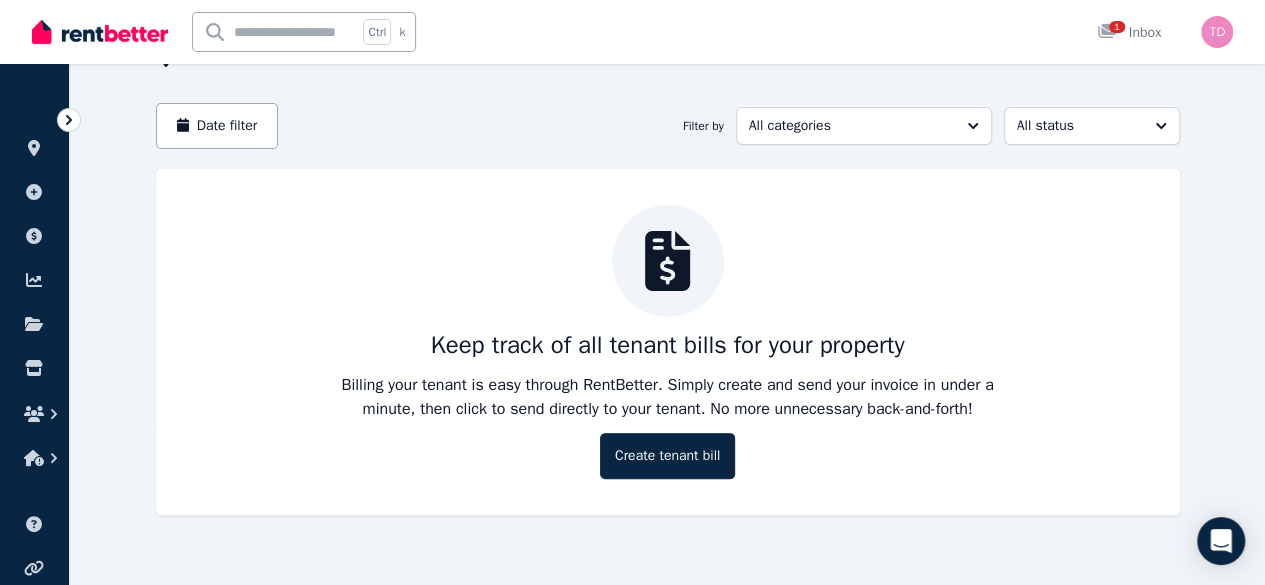scroll, scrollTop: 0, scrollLeft: 0, axis: both 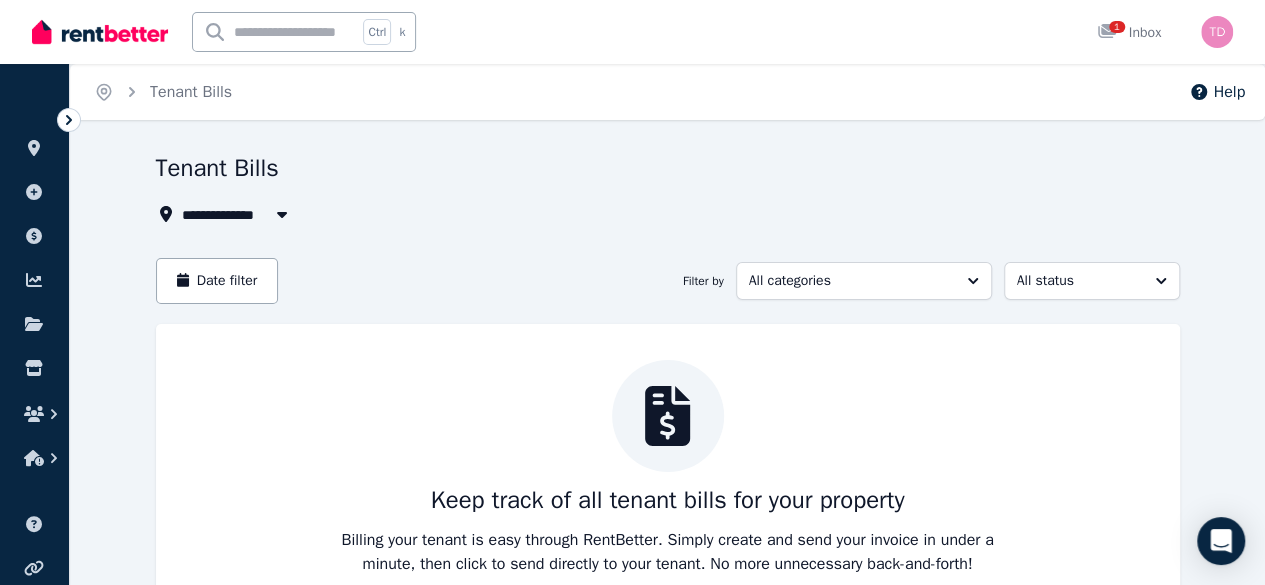click on "**********" at bounding box center [668, 429] 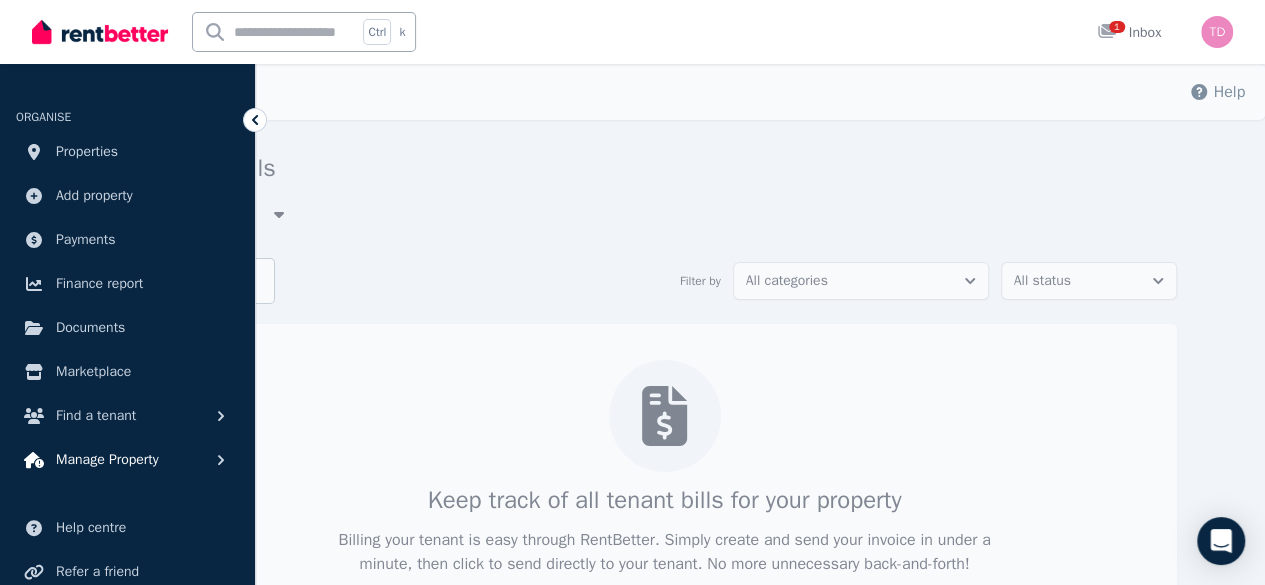 click on "Manage Property" at bounding box center [107, 460] 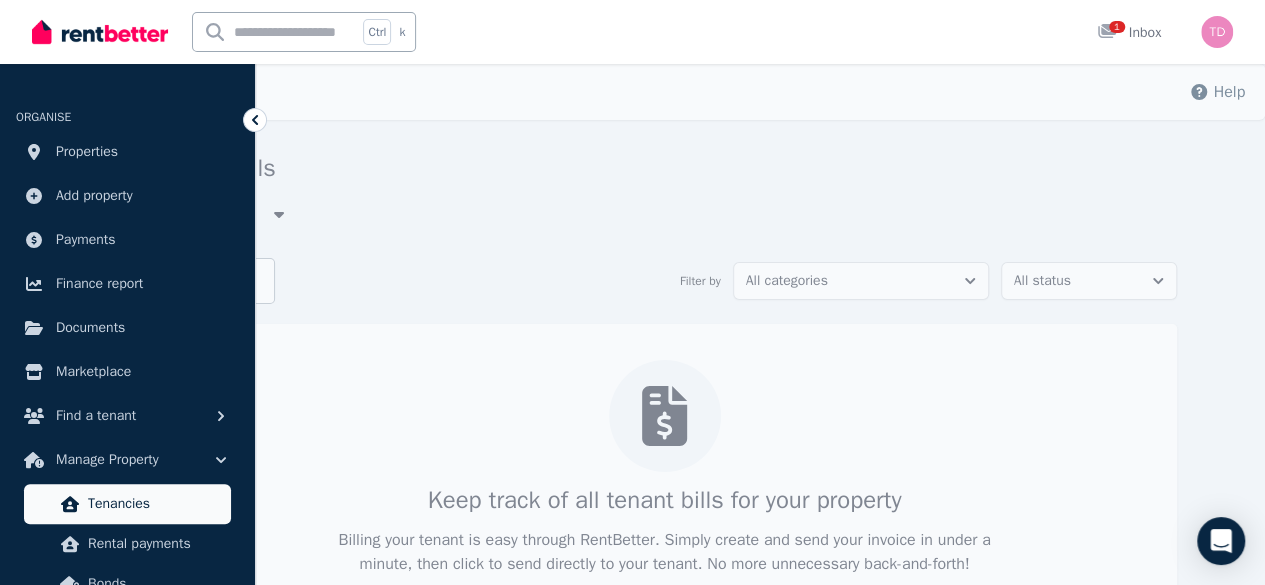 click on "Tenancies" at bounding box center (155, 504) 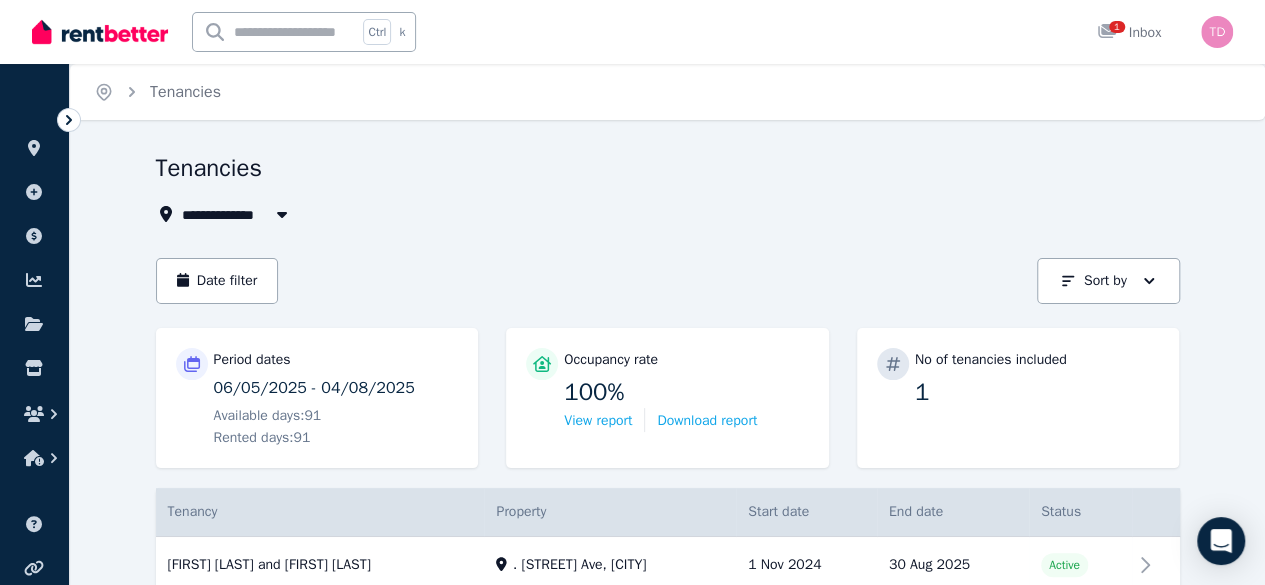 scroll, scrollTop: 78, scrollLeft: 0, axis: vertical 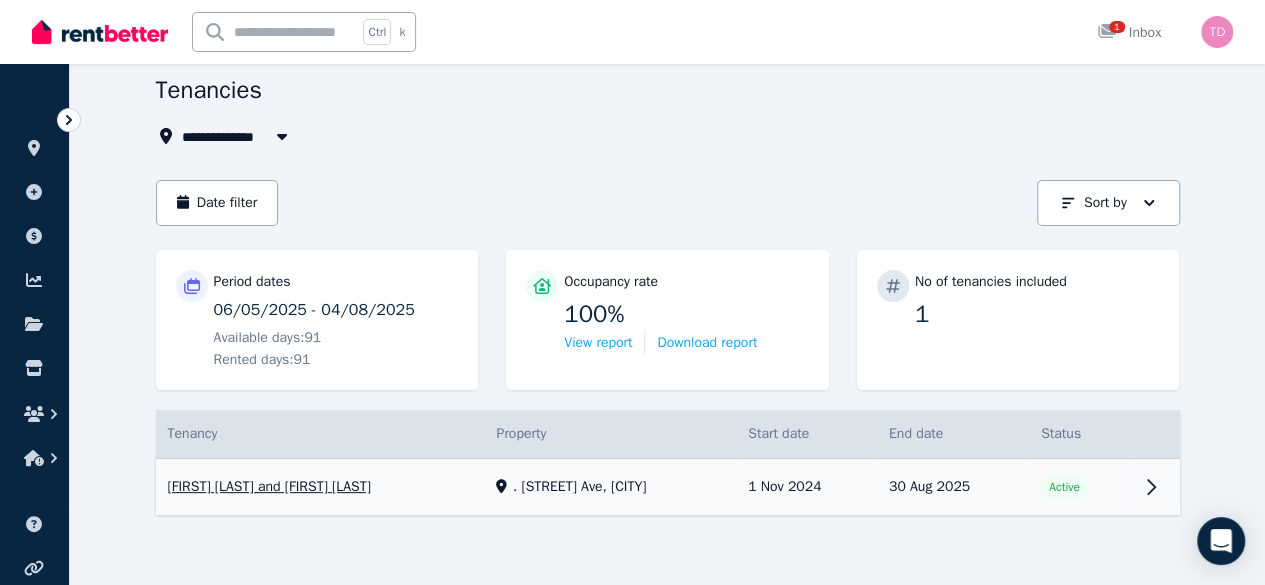 click on "View property details" at bounding box center [668, 487] 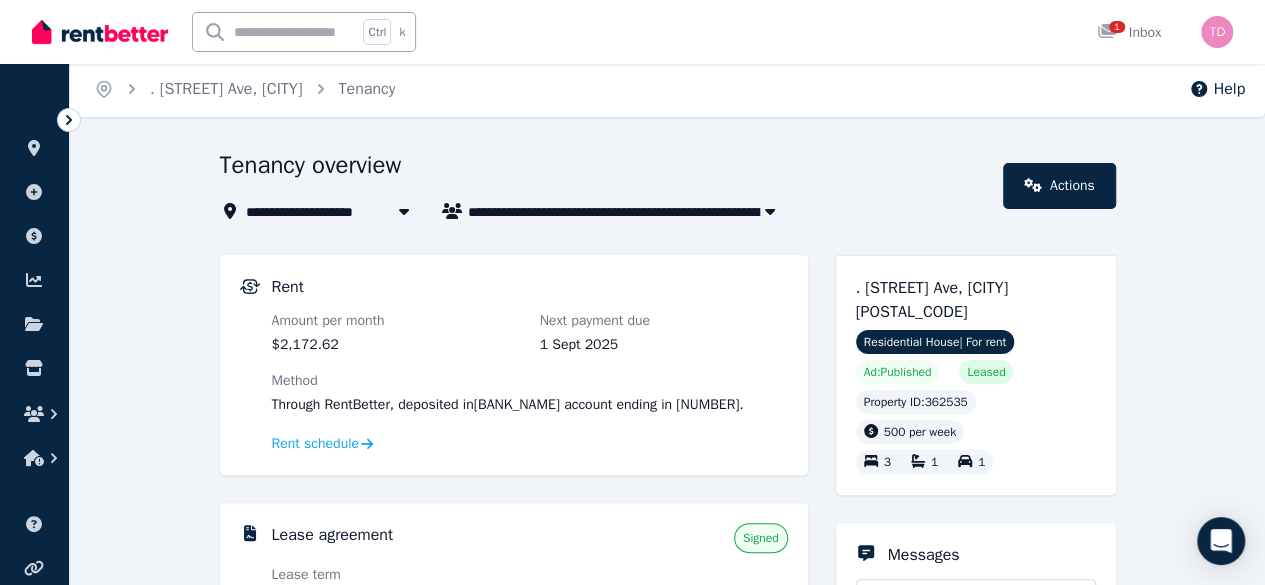 scroll, scrollTop: 0, scrollLeft: 0, axis: both 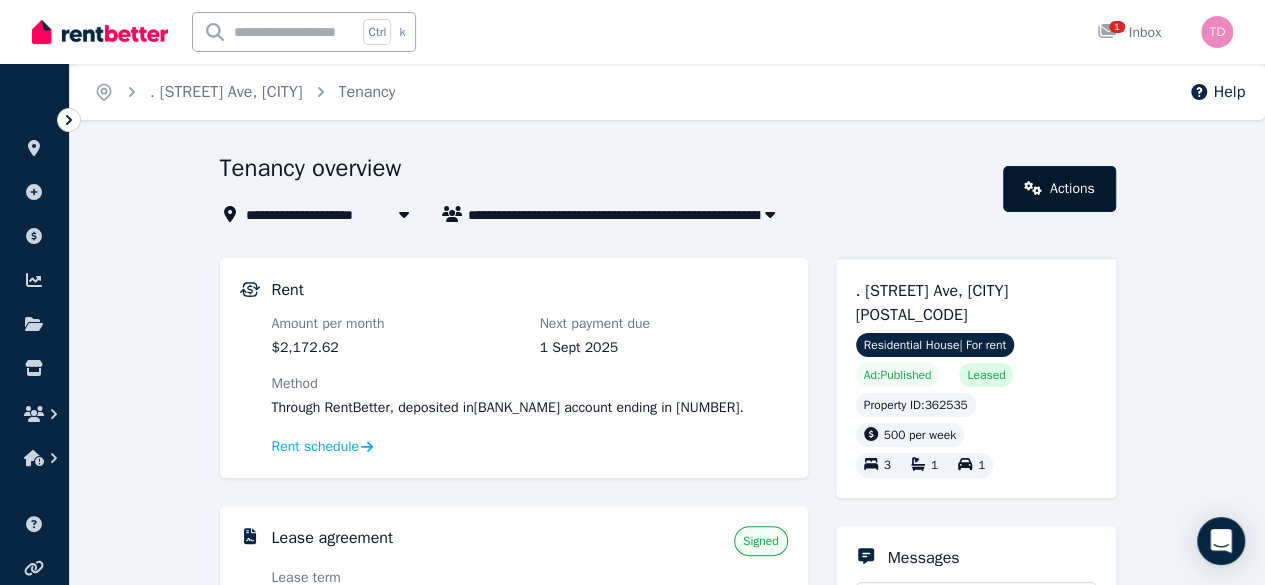 click on "Actions" at bounding box center (1059, 189) 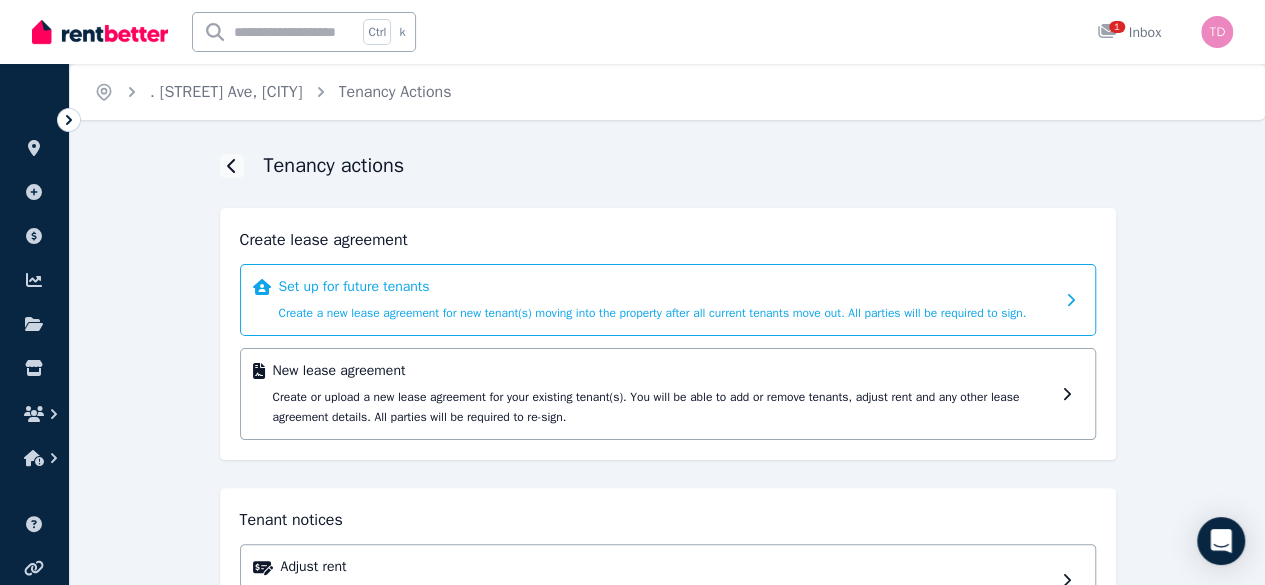 click on "Create a new lease agreement for new tenant(s) moving into the property after all current tenants move out. All parties will be required to sign." at bounding box center (653, 313) 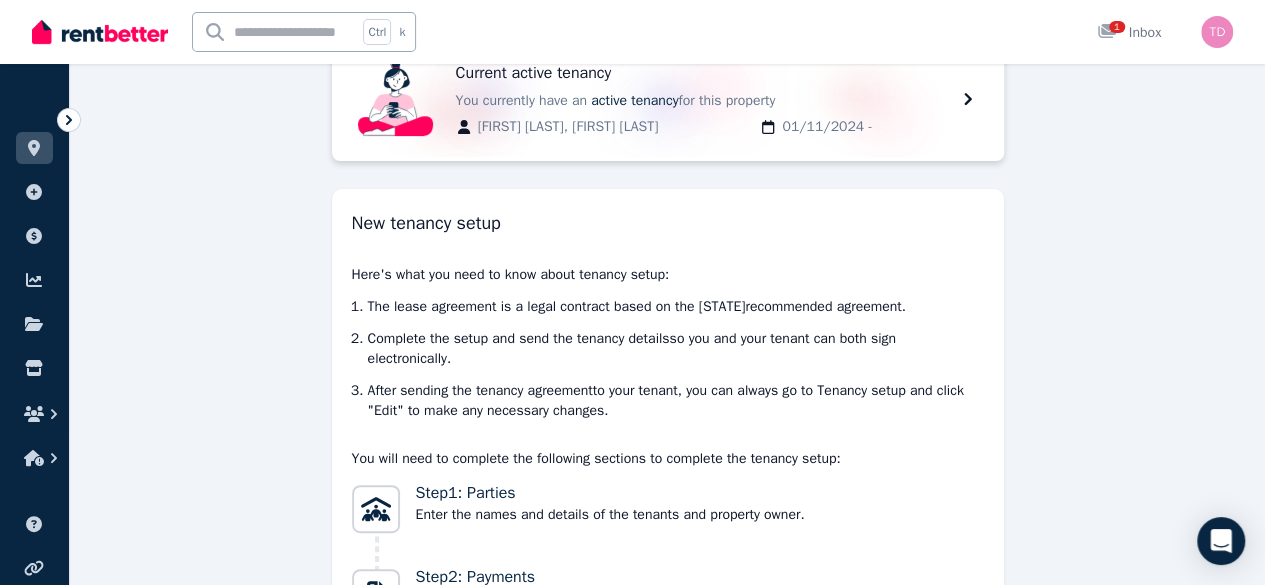scroll, scrollTop: 180, scrollLeft: 0, axis: vertical 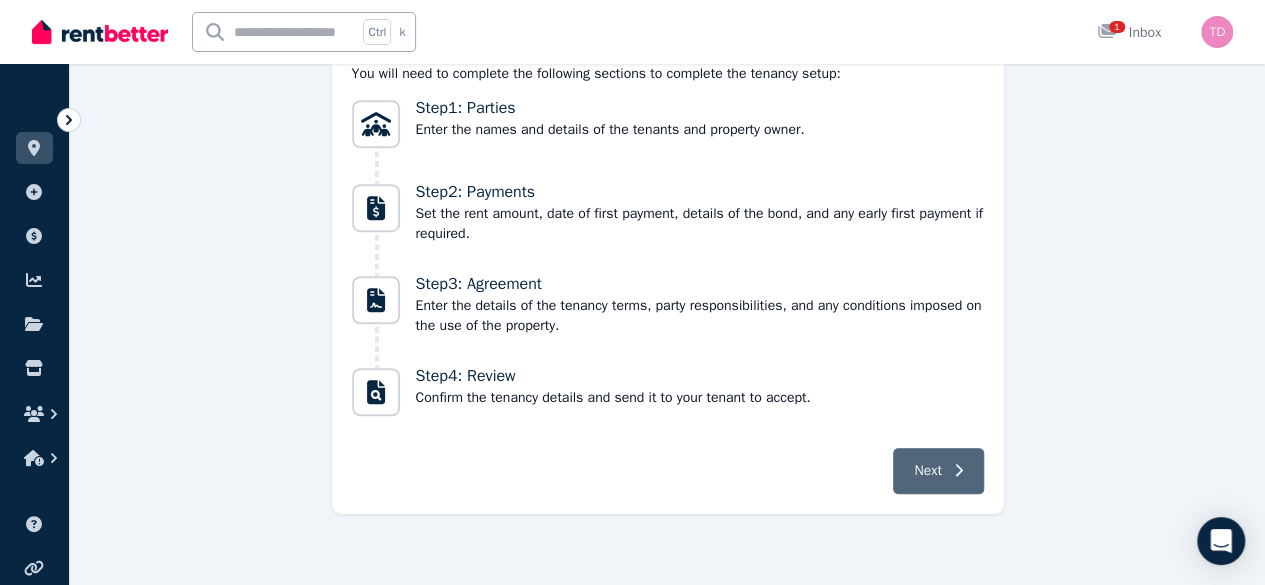 click on "Next" at bounding box center [938, 471] 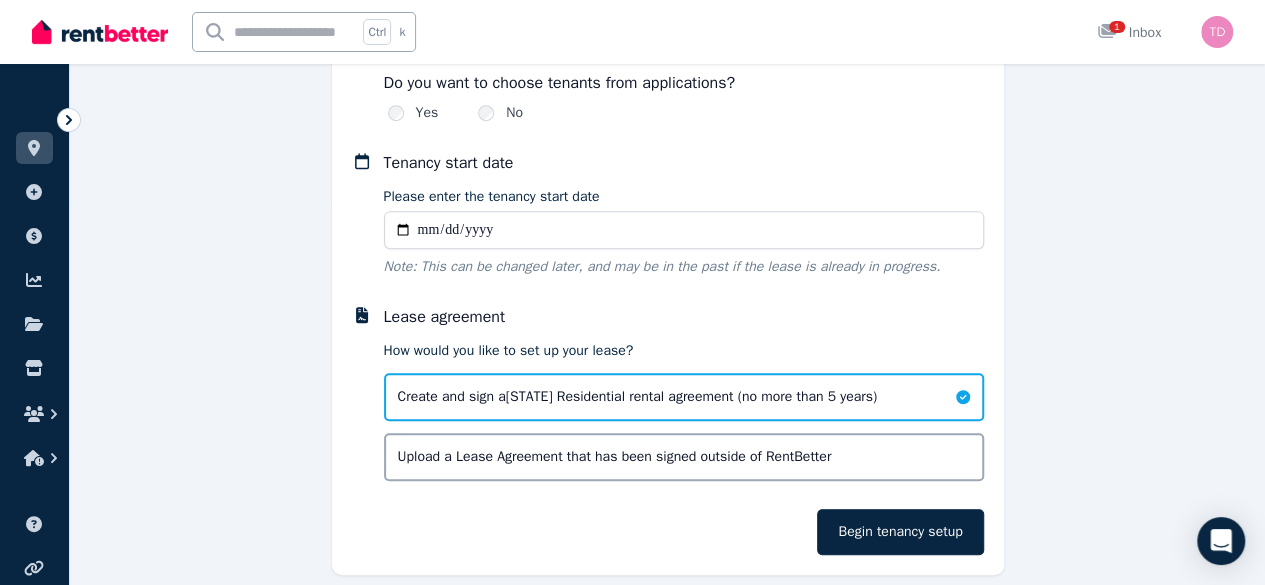 scroll, scrollTop: 389, scrollLeft: 0, axis: vertical 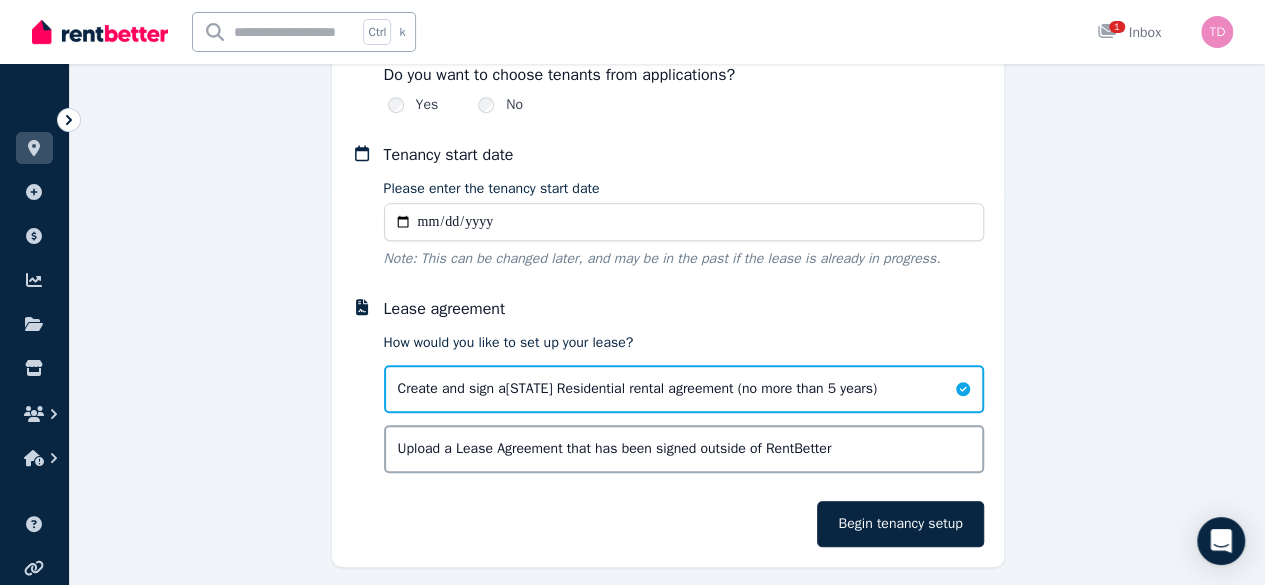click on "Current active tenancy You currently have an   active tenancy  for this property [FIRST] [LAST], [FIRST] [LAST] [DATE]   -   Let's set you up Choose tenants Do you want to choose tenants from applications? Yes No Tenancy start date Please enter the tenancy start date Note: This can be changed later, and may be in the past if the lease is already in progress. Lease agreement How would you like to set up your lease? Create and sign a  [STATE] Residential rental agreement (no more than 5 years) Upload a Lease Agreement that has been signed outside of RentBetter Begin tenancy setup" at bounding box center (667, 183) 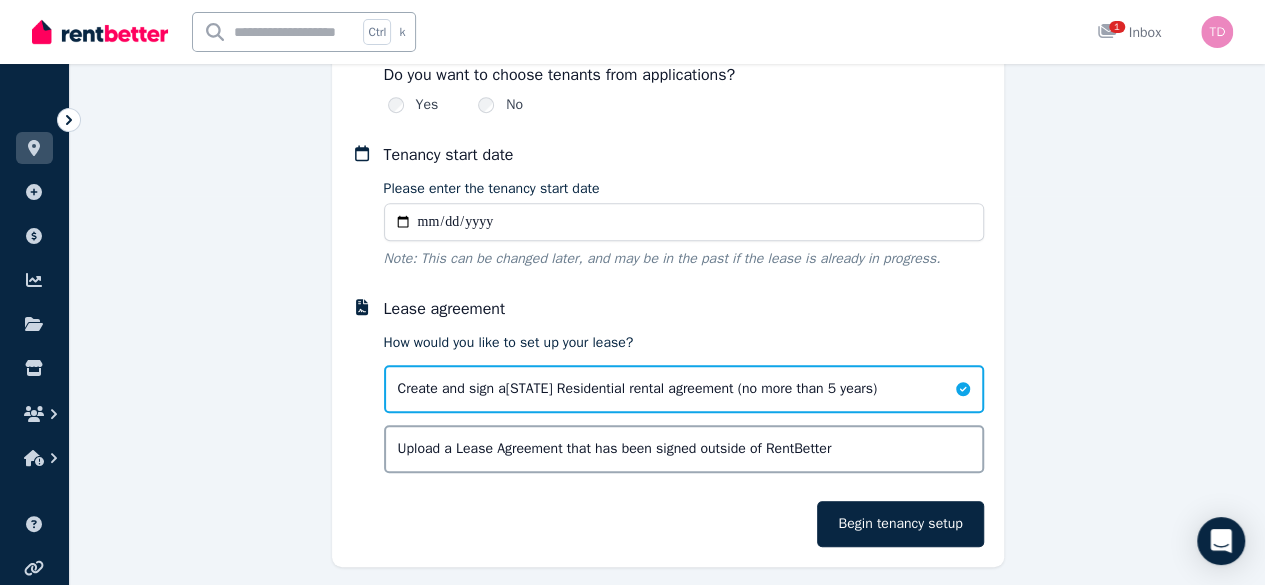 scroll, scrollTop: 441, scrollLeft: 0, axis: vertical 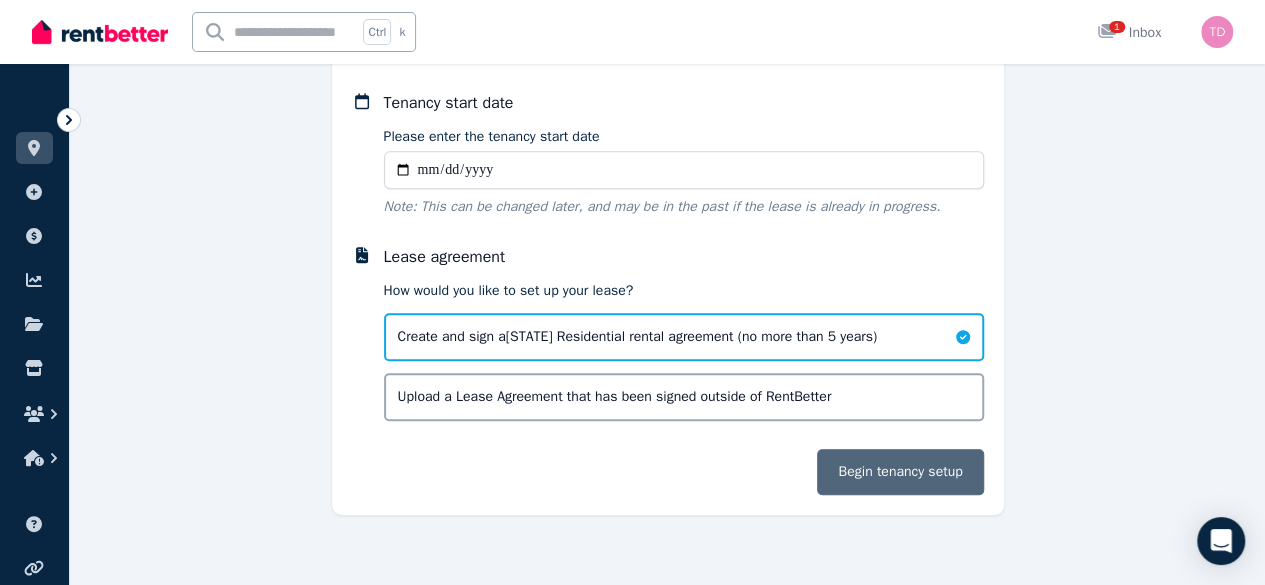 click on "Begin tenancy setup" at bounding box center [900, 472] 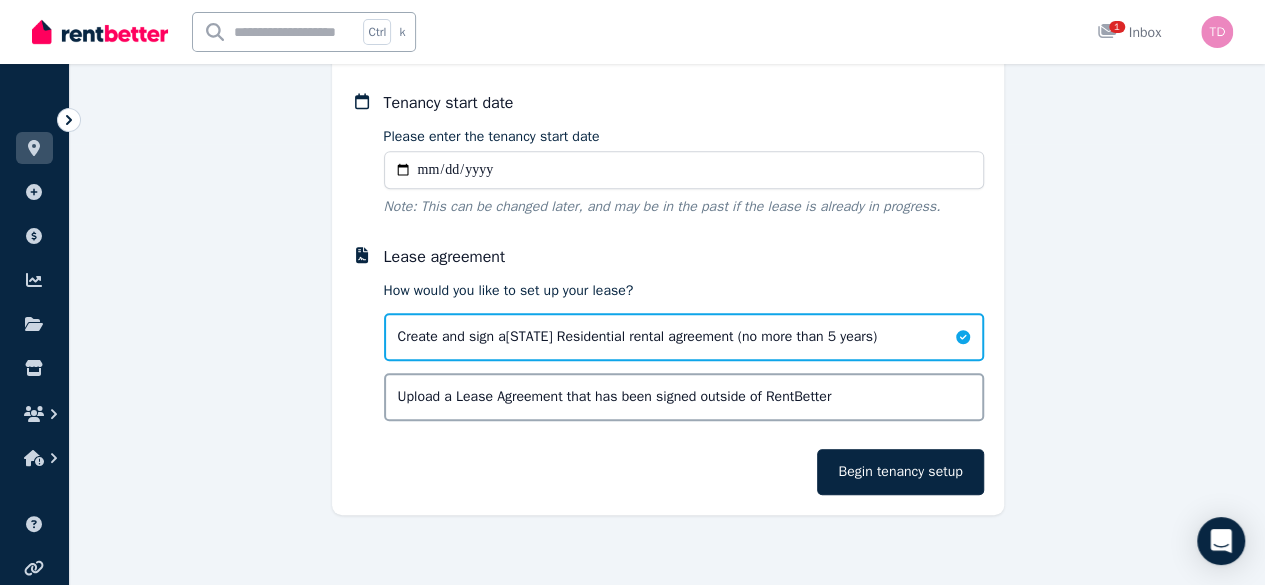 click on "Current active tenancy You currently have an   active tenancy  for this property [FIRST] [LAST], [FIRST] [LAST] [DATE]   -   Let's set you up Choose tenants Do you want to choose tenants from applications? Yes No Tenancy start date Please enter the tenancy start date Note: This can be changed later, and may be in the past if the lease is already in progress. Lease agreement How would you like to set up your lease? Create and sign a  [STATE] Residential rental agreement (no more than 5 years) Upload a Lease Agreement that has been signed outside of RentBetter Begin tenancy setup" at bounding box center (667, 131) 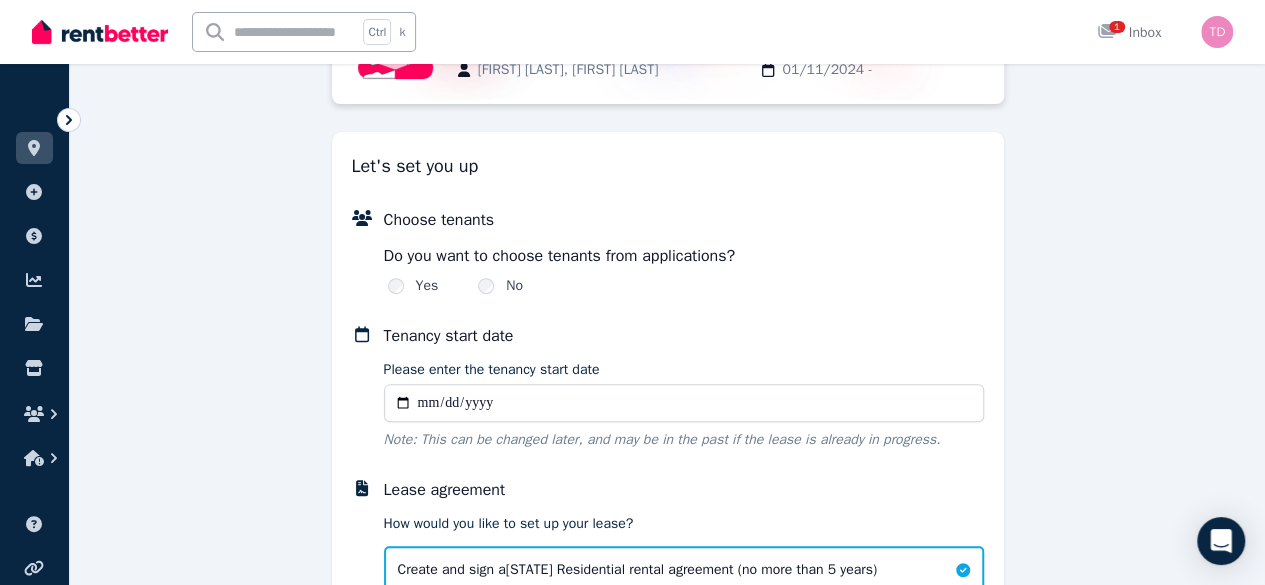click 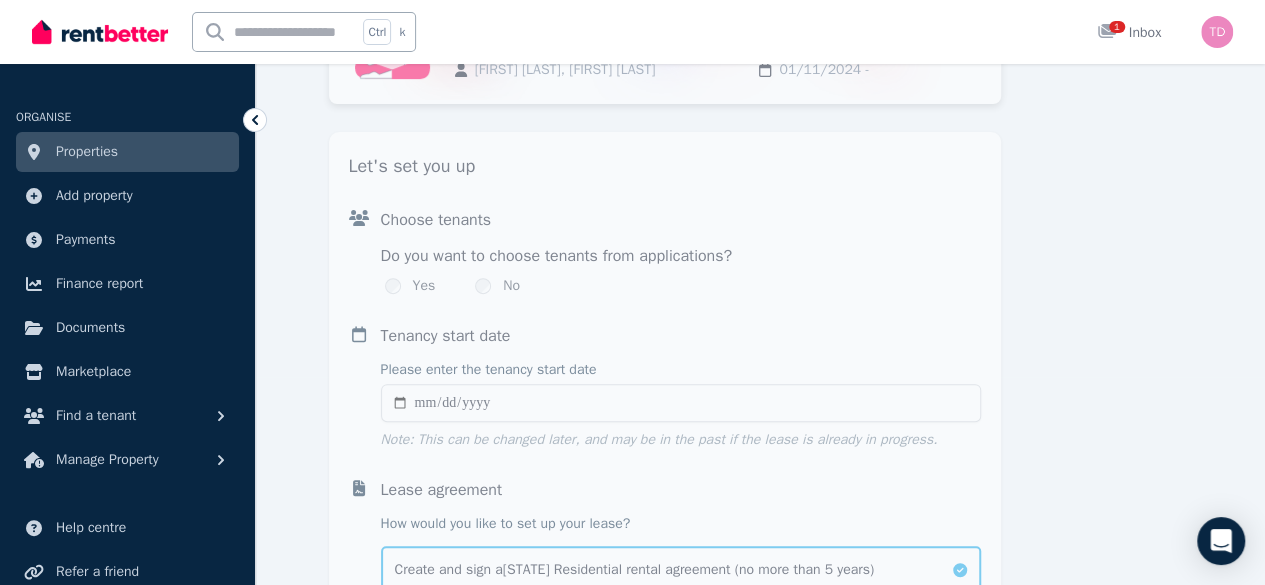 click 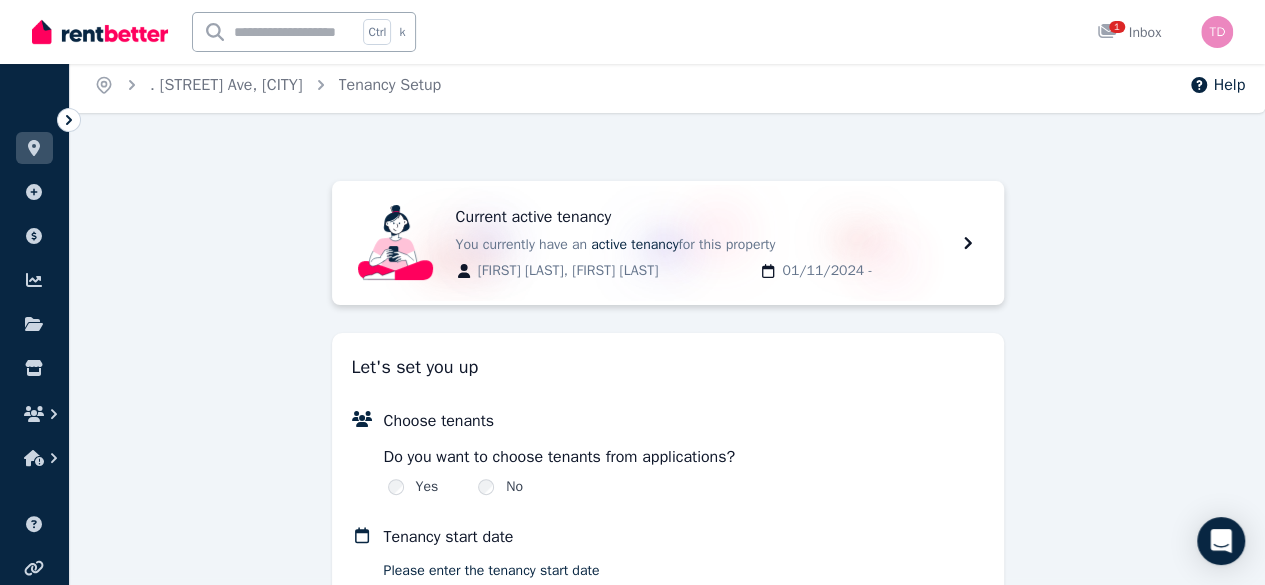 scroll, scrollTop: 0, scrollLeft: 0, axis: both 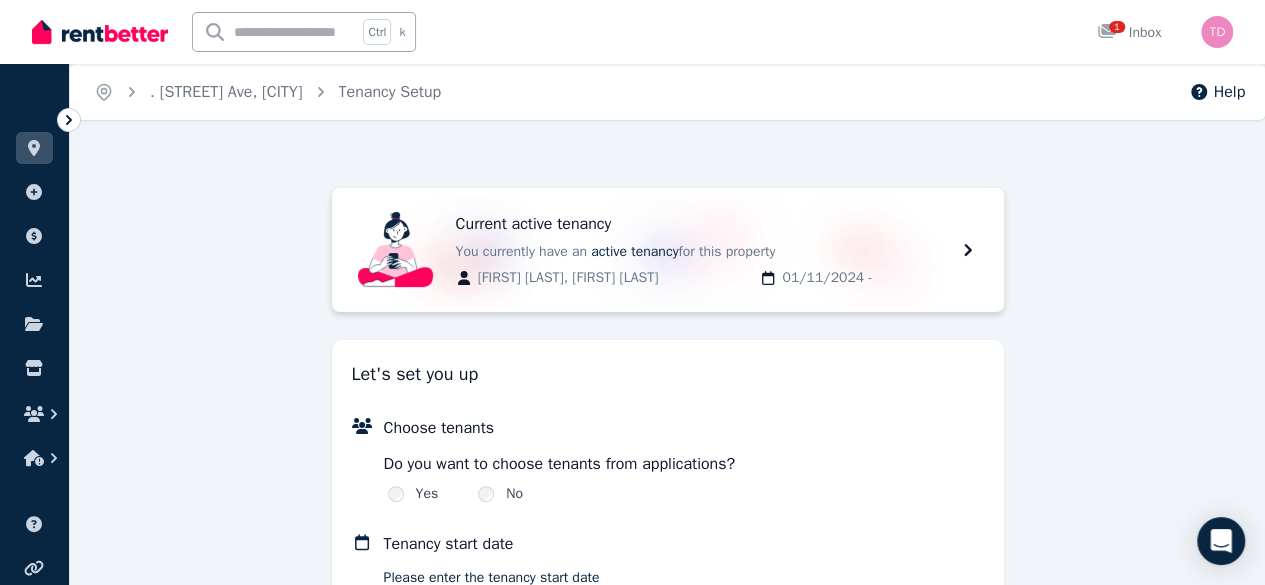 click 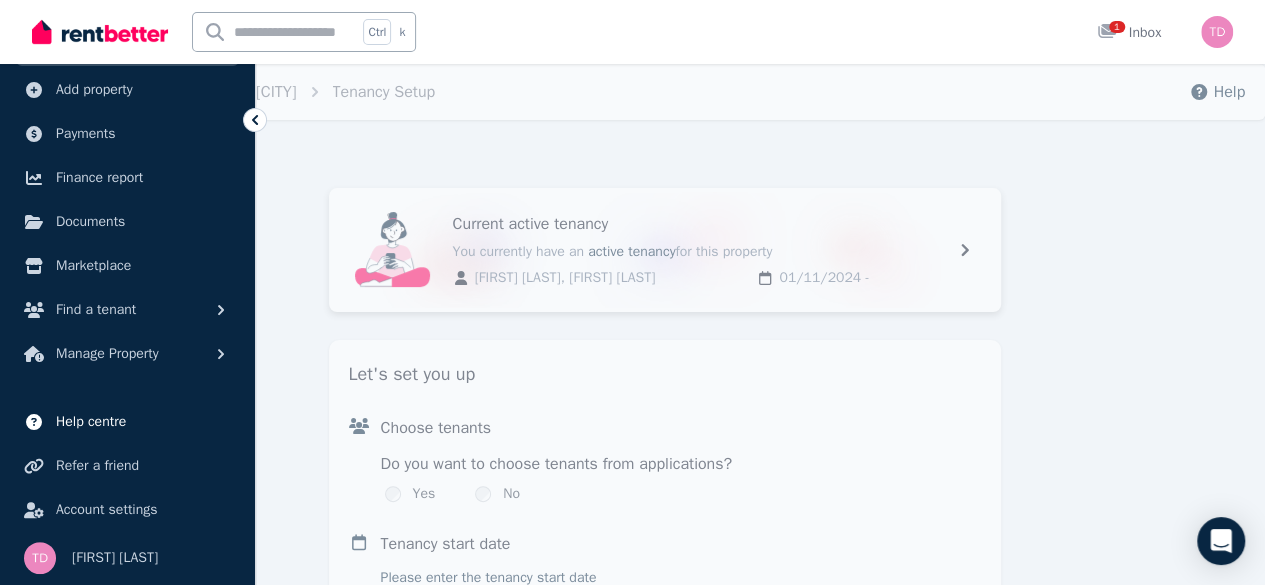 scroll, scrollTop: 0, scrollLeft: 0, axis: both 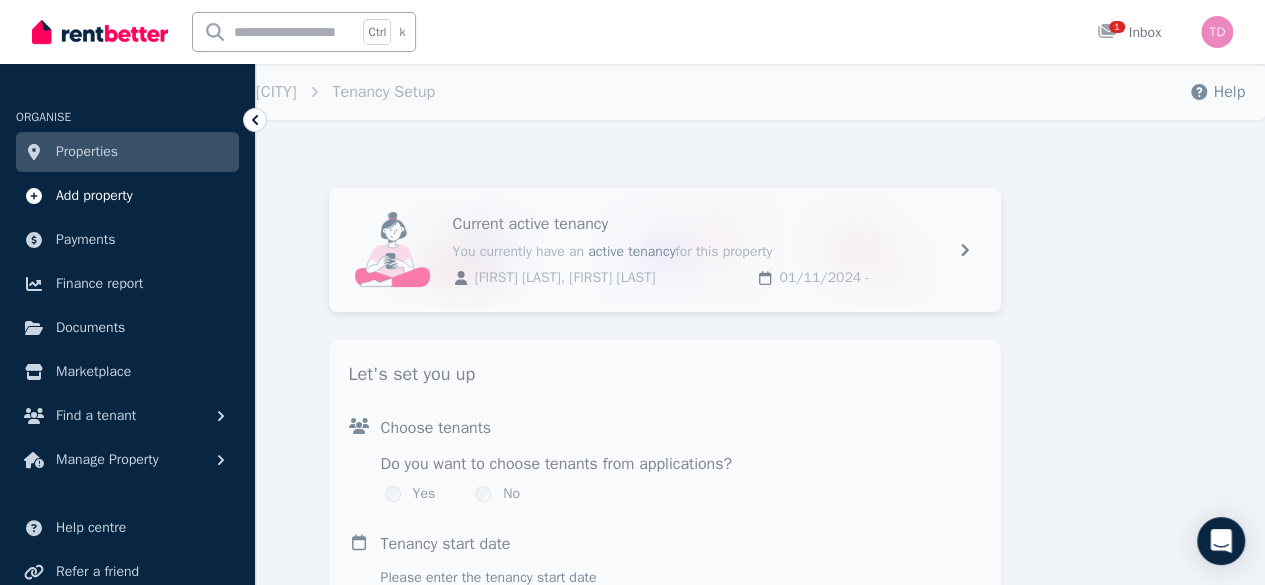 click on "Add property" at bounding box center (94, 196) 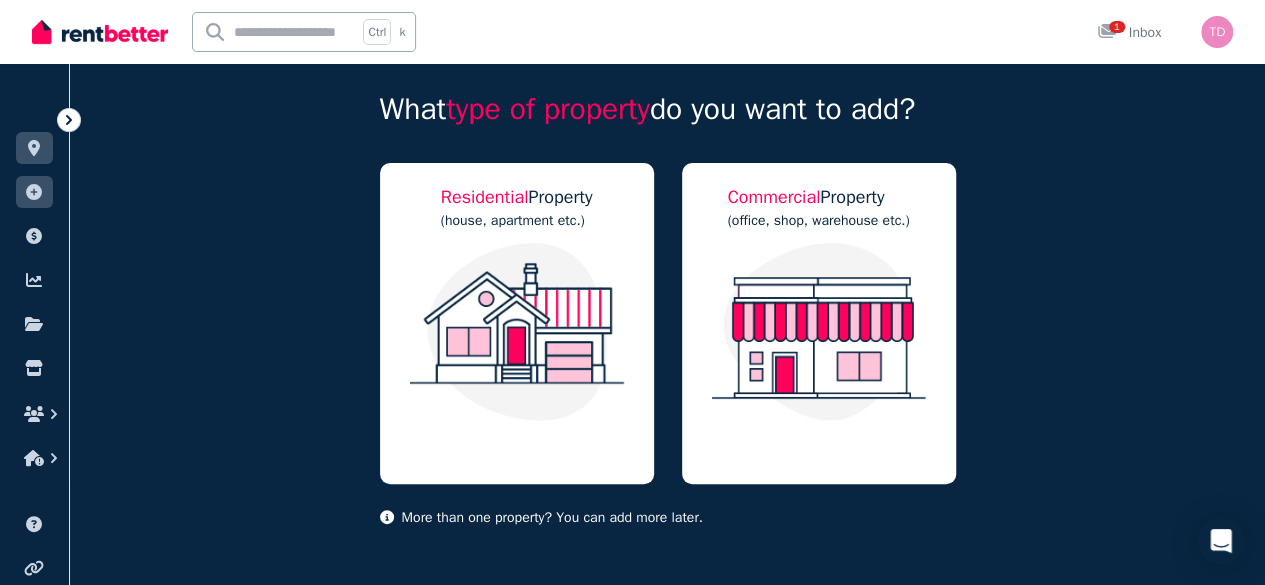 scroll, scrollTop: 102, scrollLeft: 0, axis: vertical 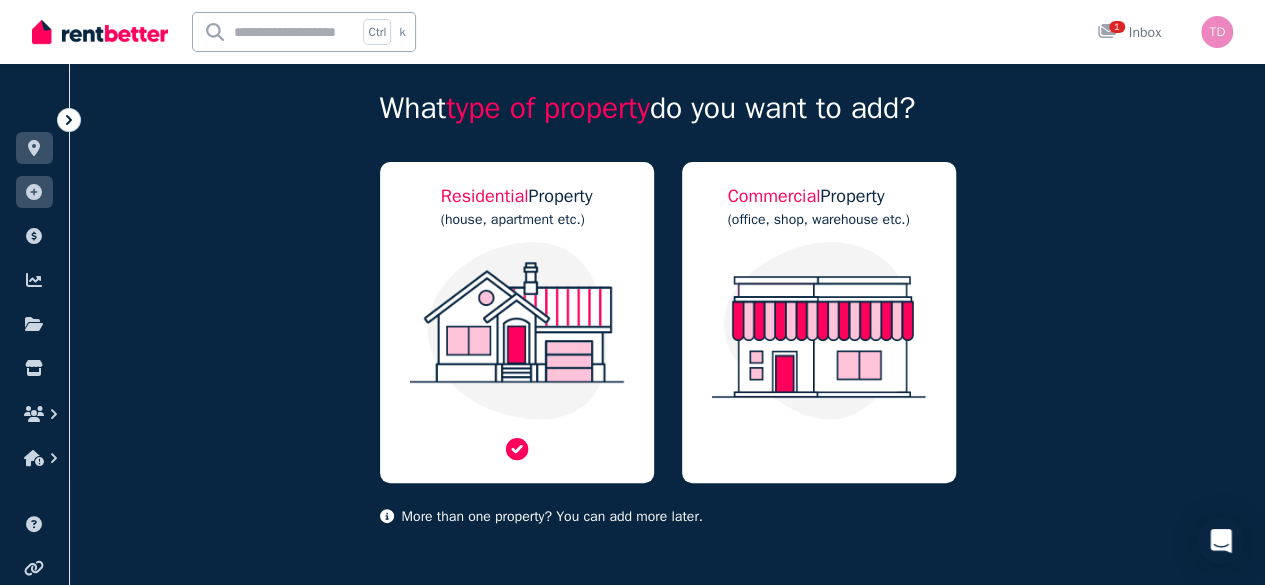 click at bounding box center (517, 331) 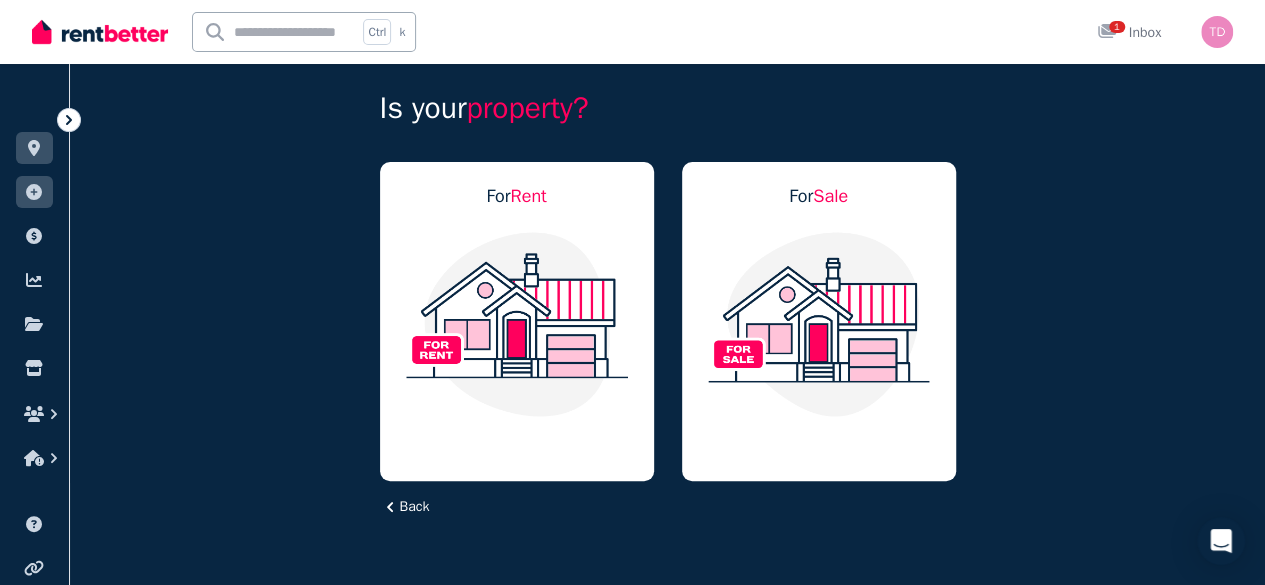 scroll, scrollTop: 0, scrollLeft: 0, axis: both 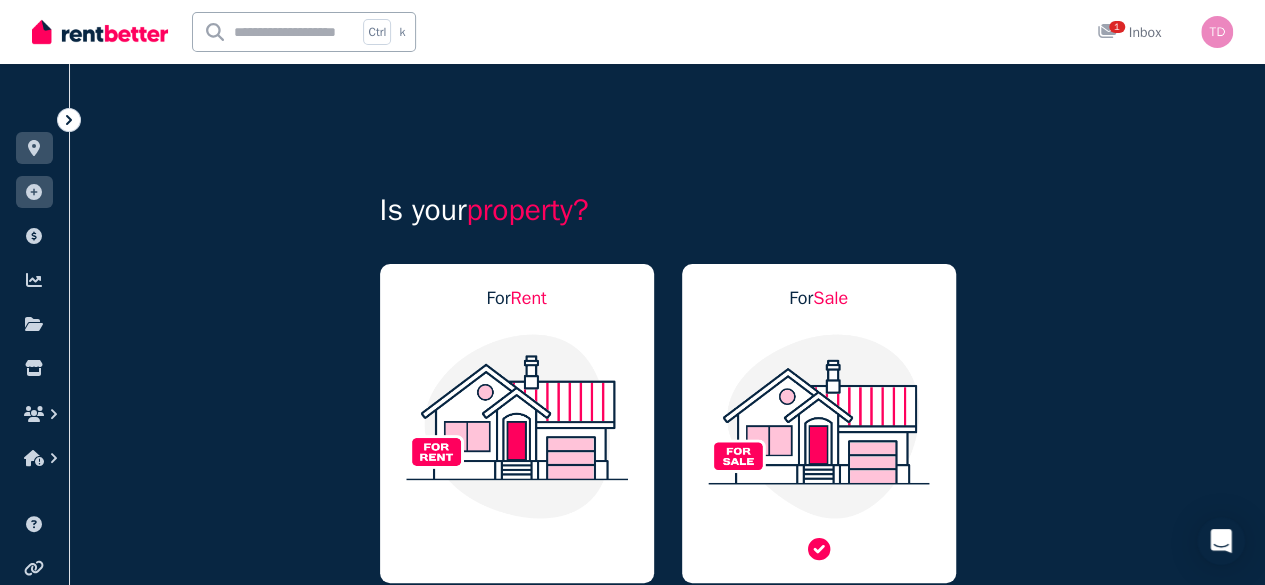 click at bounding box center [819, 426] 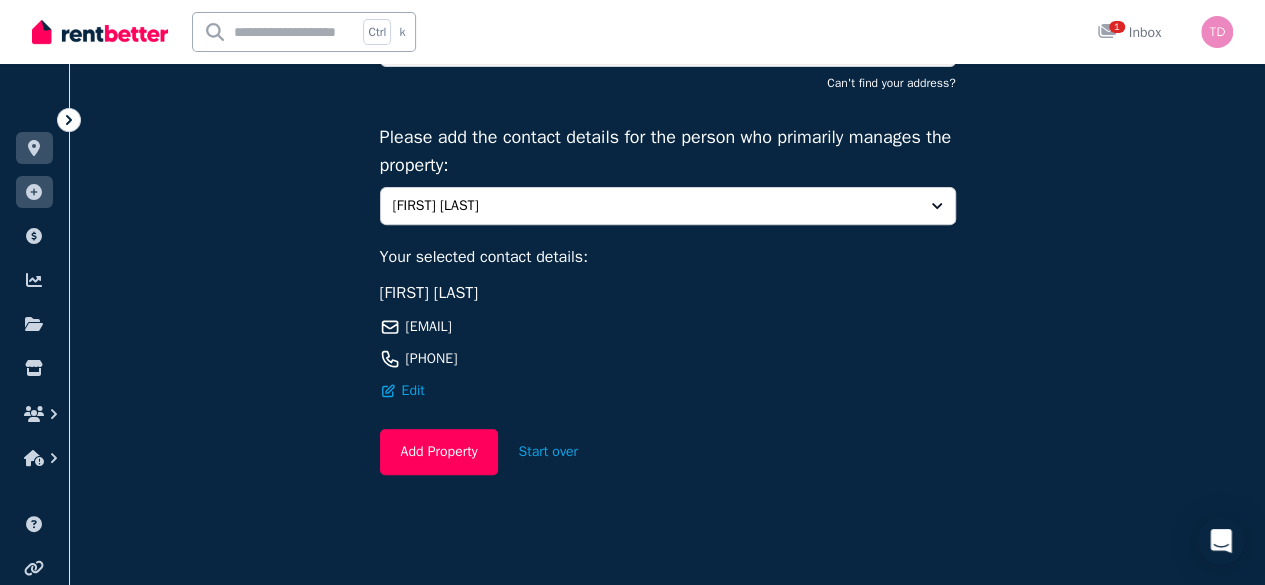 scroll, scrollTop: 0, scrollLeft: 0, axis: both 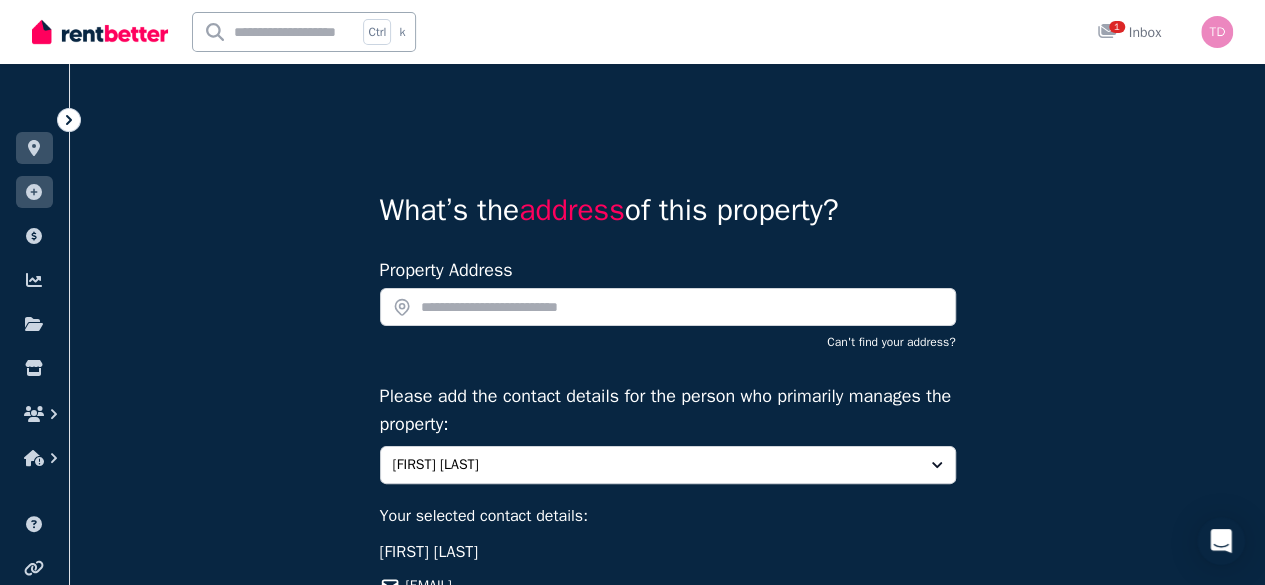 click 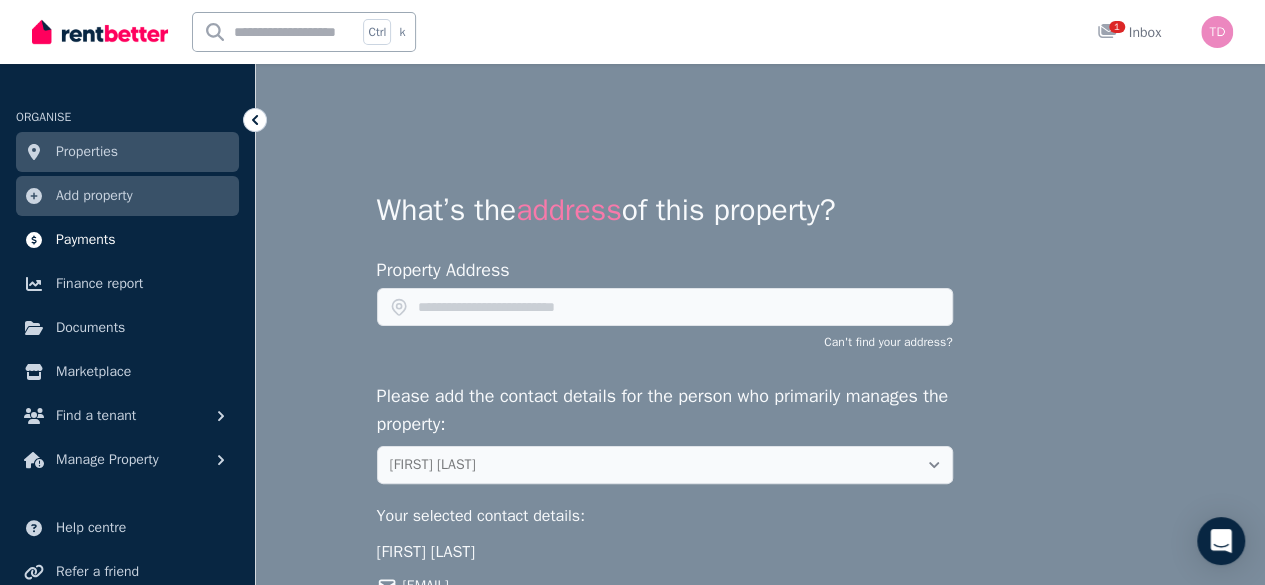 click on "Payments" at bounding box center (127, 240) 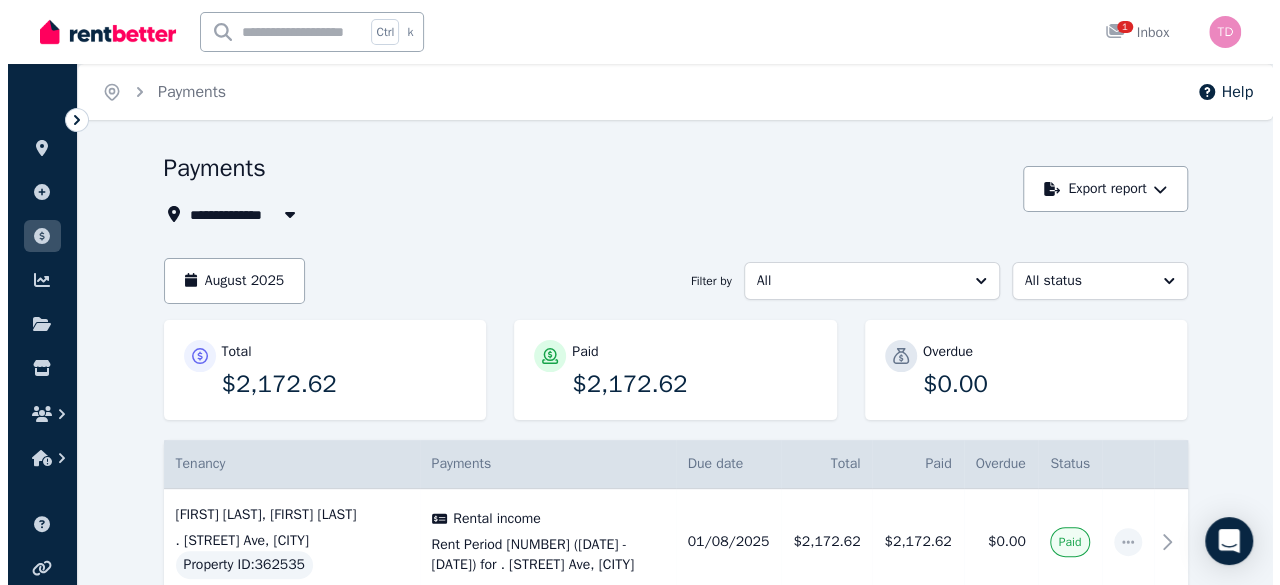 scroll, scrollTop: 120, scrollLeft: 0, axis: vertical 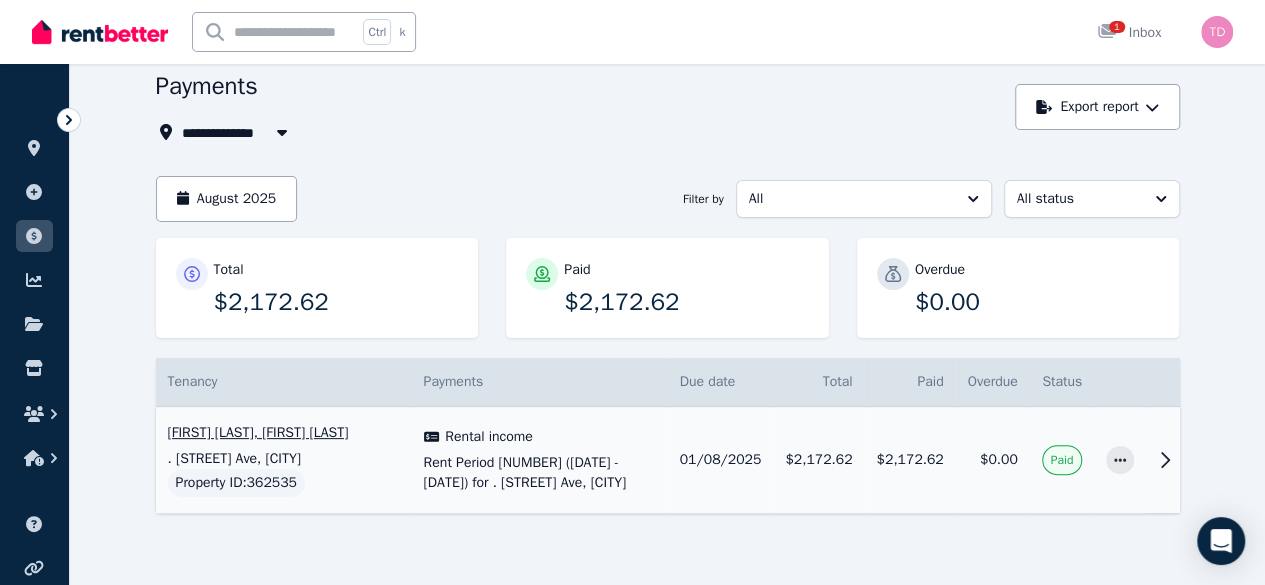 click on "$2,172.62" at bounding box center [818, 460] 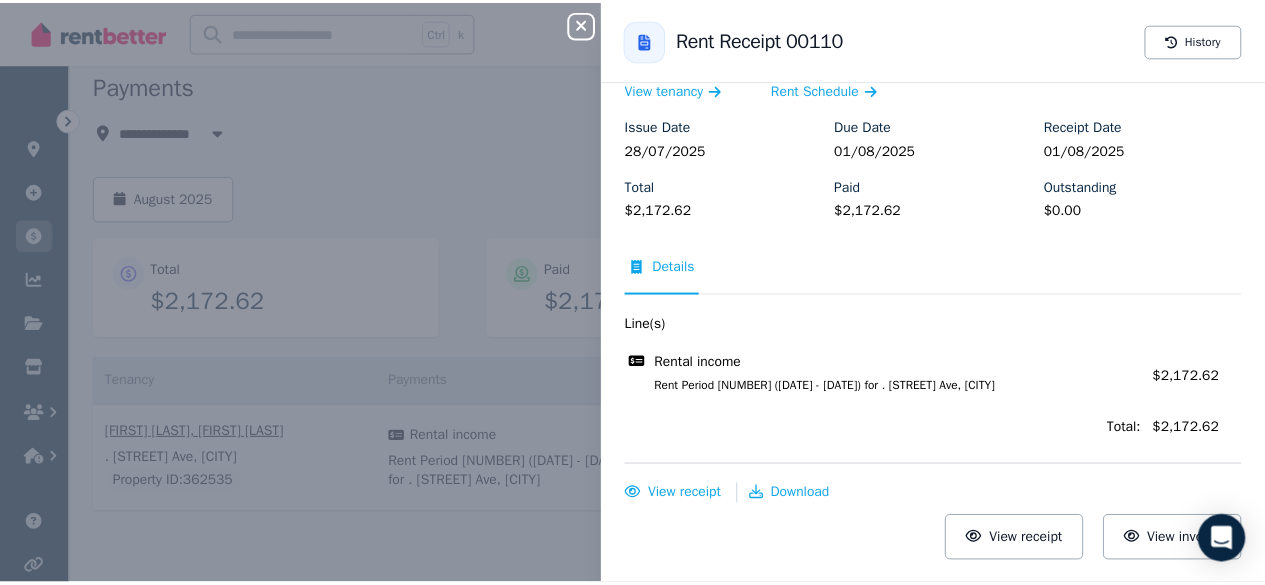 scroll, scrollTop: 0, scrollLeft: 0, axis: both 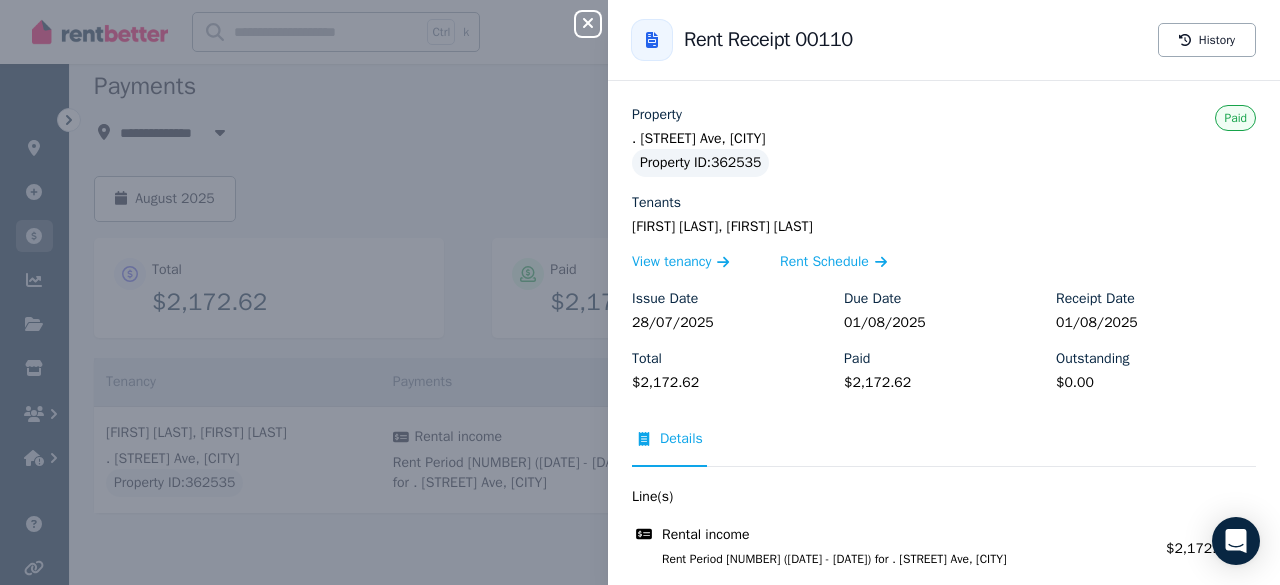 click on "Rent Receipt [NUMBER] History Property . [STREET] Ave, [CITY] Property ID :  [NUMBER] Tenants [FIRST] [LAST], [FIRST] [LAST] View tenancy Rent Schedule Issue Date [DATE] Due Date [DATE] Receipt Date [DATE] Total $[AMOUNT] Paid $[AMOUNT] Outstanding $[AMOUNT] Paid Details Line(s) Rental income Rent Period [NUMBER] ([DATE] - [DATE]) for . [STREET] Ave, [CITY] Amount:  $[AMOUNT] Total: $[AMOUNT] View receipt Download  View receipt View invoice" at bounding box center (640, 292) 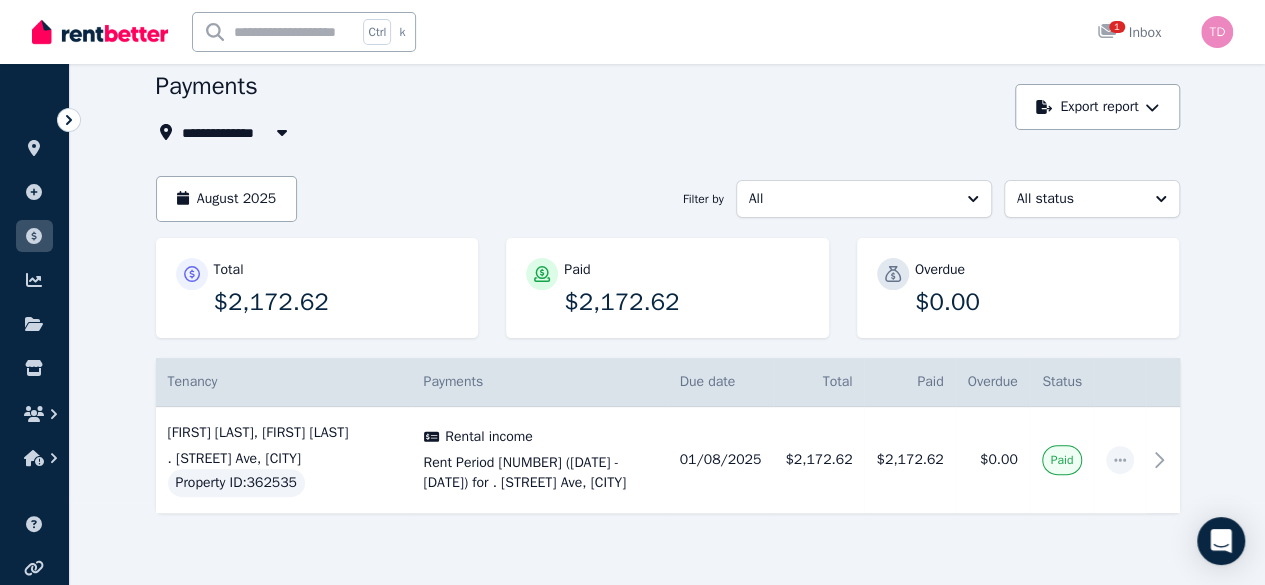 click 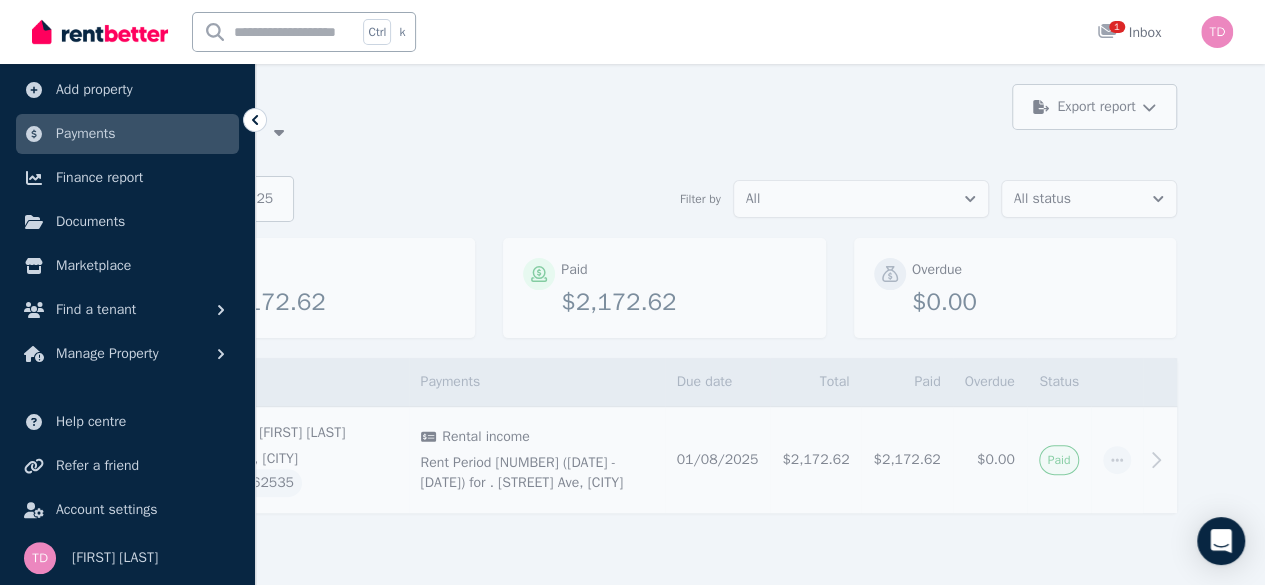 scroll, scrollTop: 0, scrollLeft: 0, axis: both 